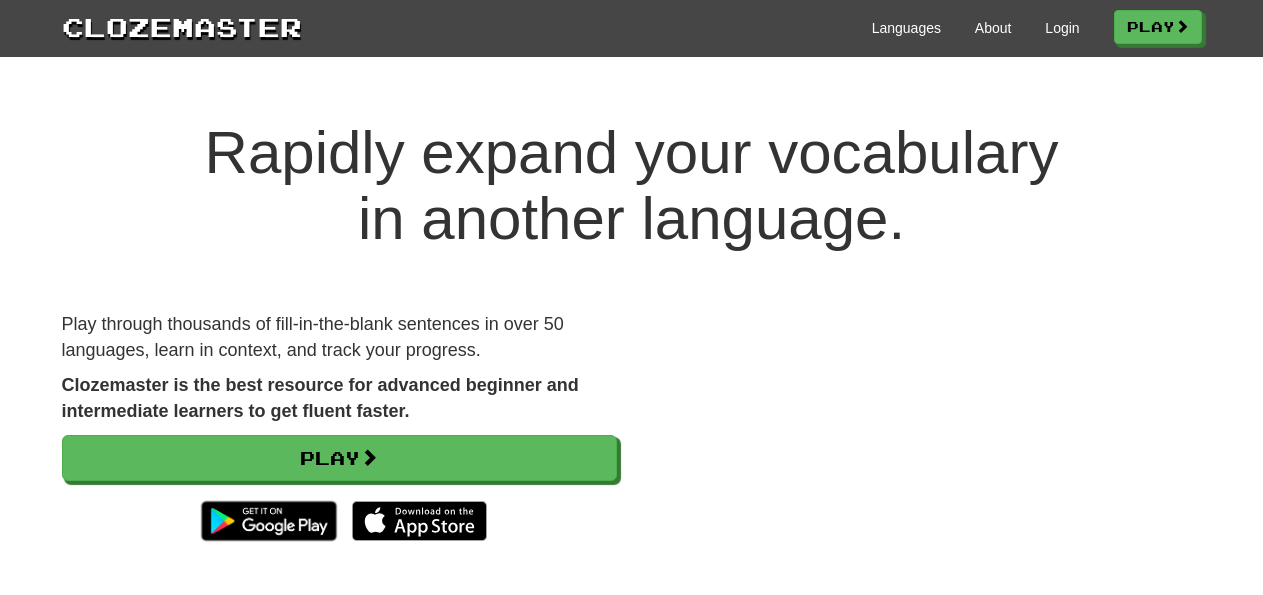 scroll, scrollTop: 0, scrollLeft: 0, axis: both 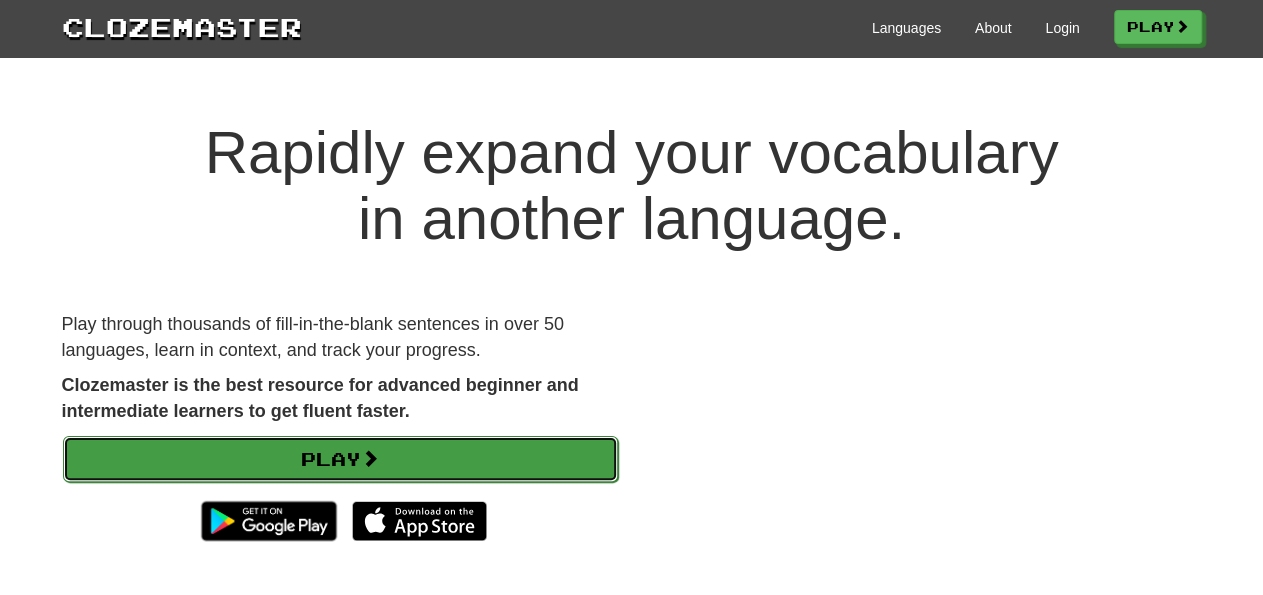 click on "Play" at bounding box center (340, 459) 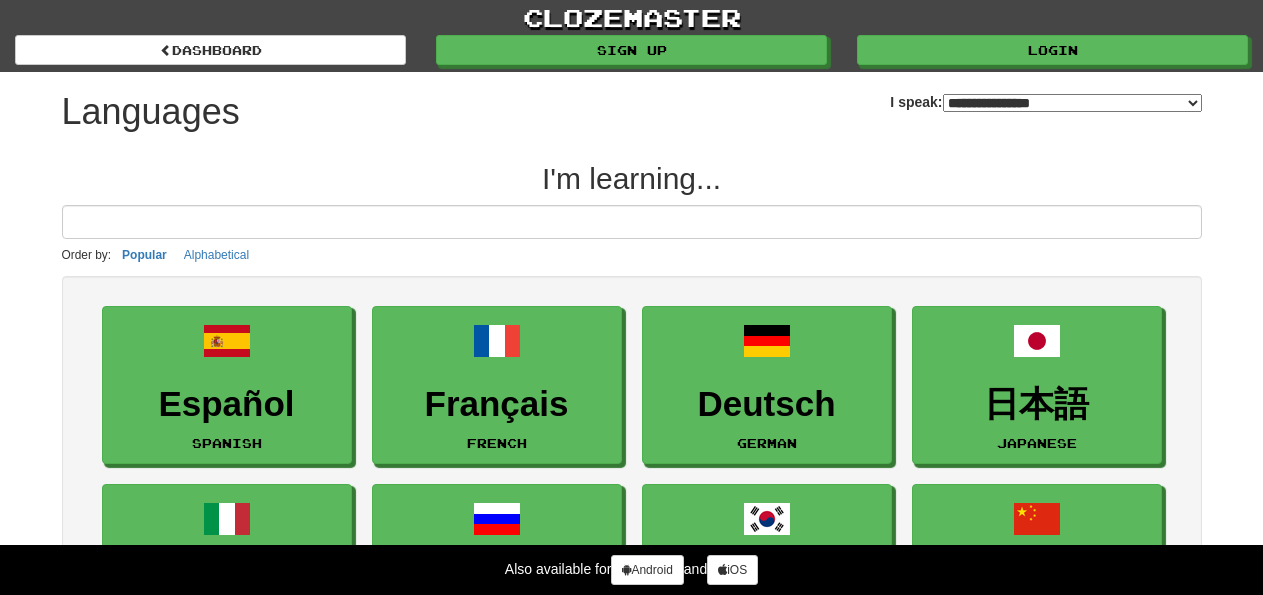 scroll, scrollTop: 0, scrollLeft: 0, axis: both 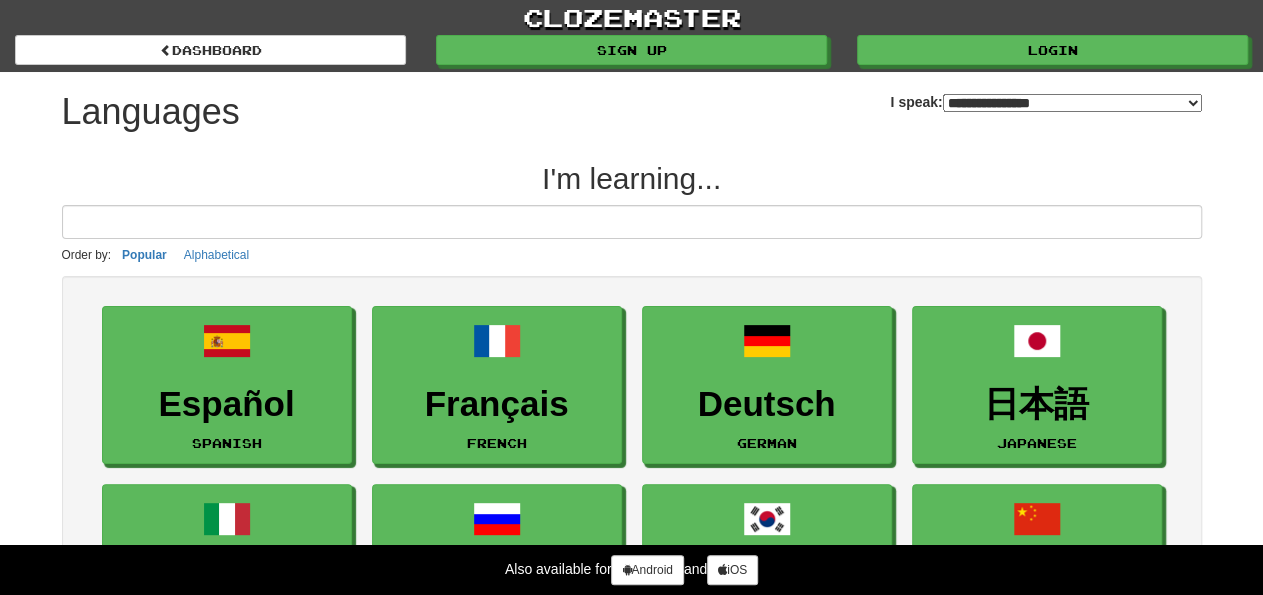 click on "**********" at bounding box center [1072, 103] 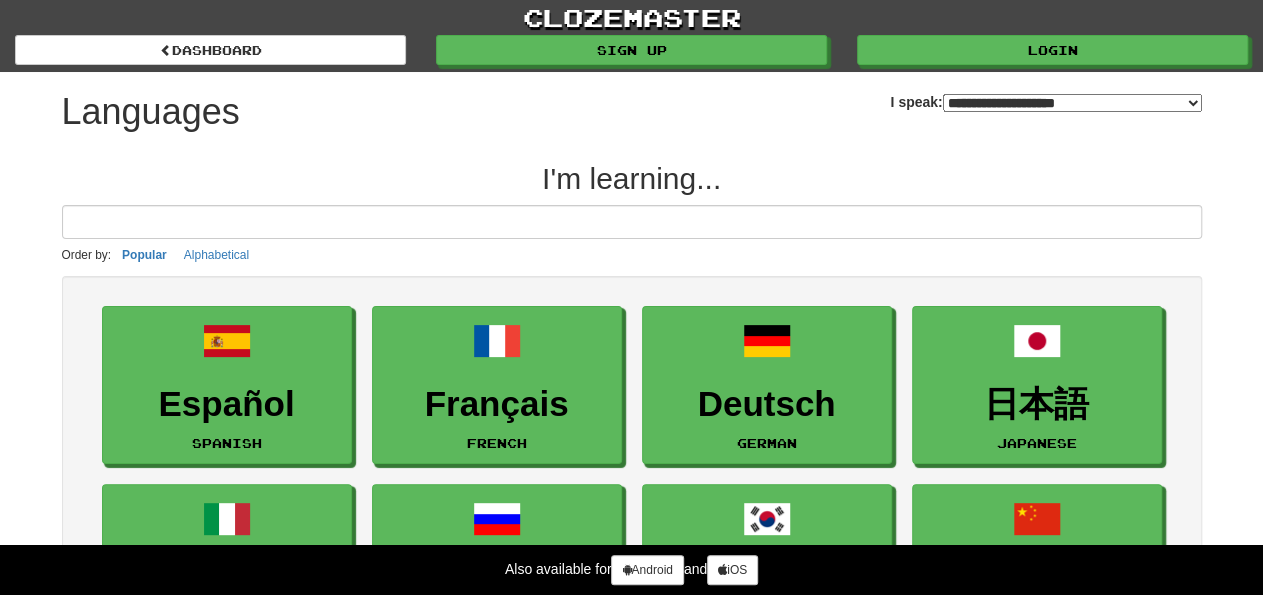click on "**********" at bounding box center (0, 0) 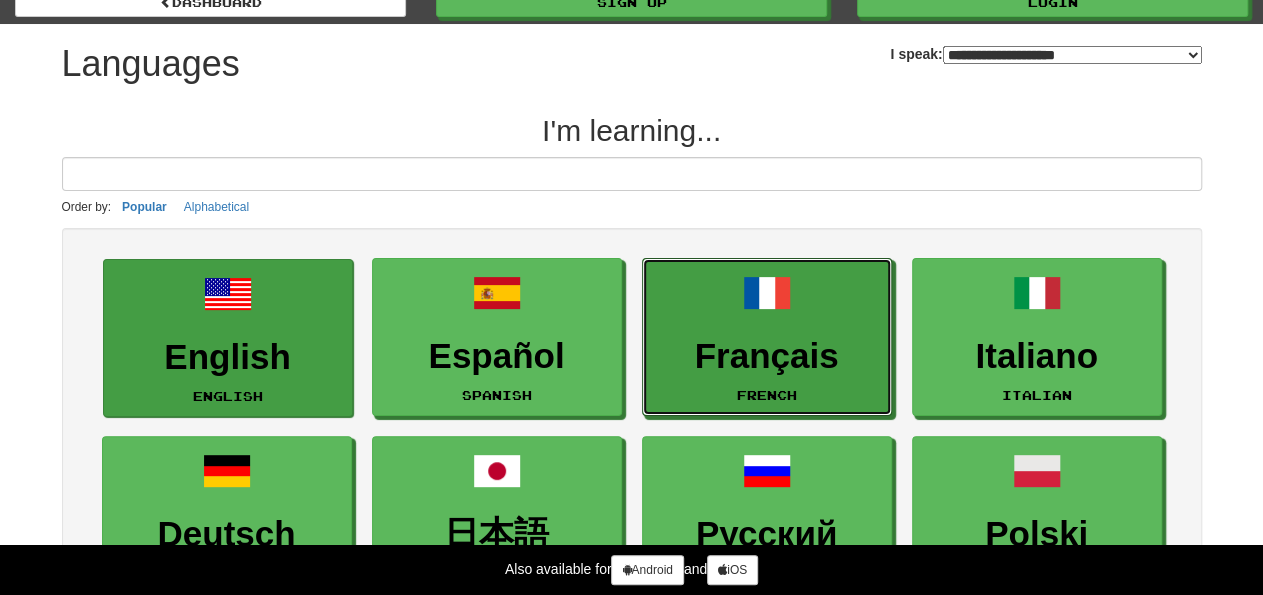scroll, scrollTop: 0, scrollLeft: 0, axis: both 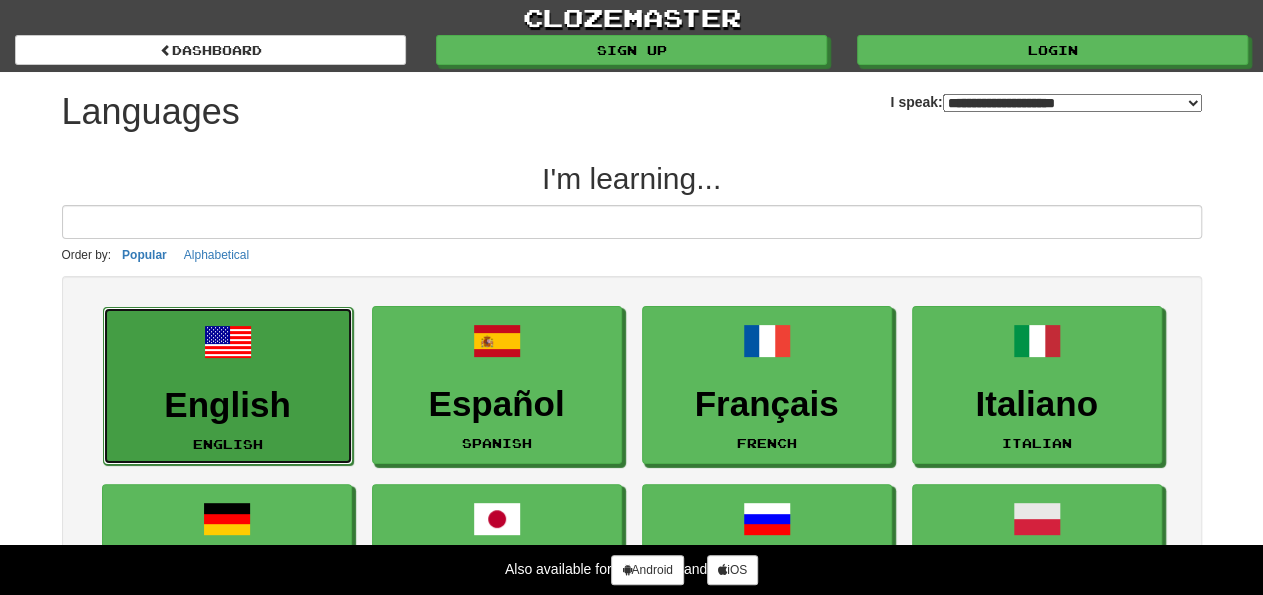 click on "English" at bounding box center (228, 405) 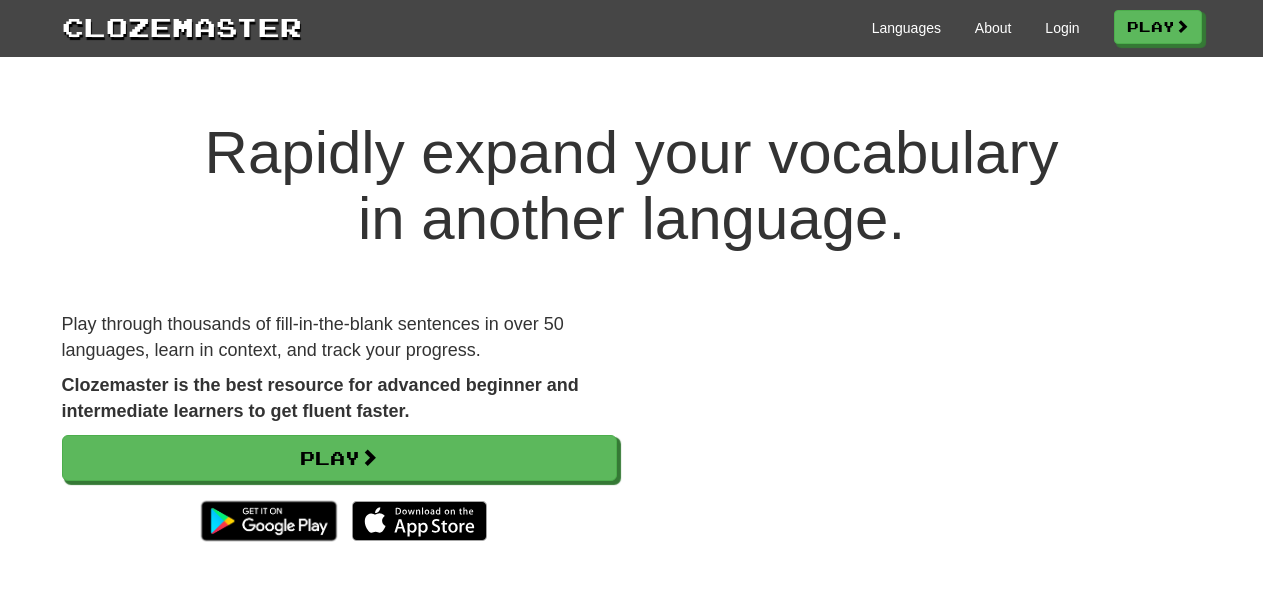 scroll, scrollTop: 0, scrollLeft: 0, axis: both 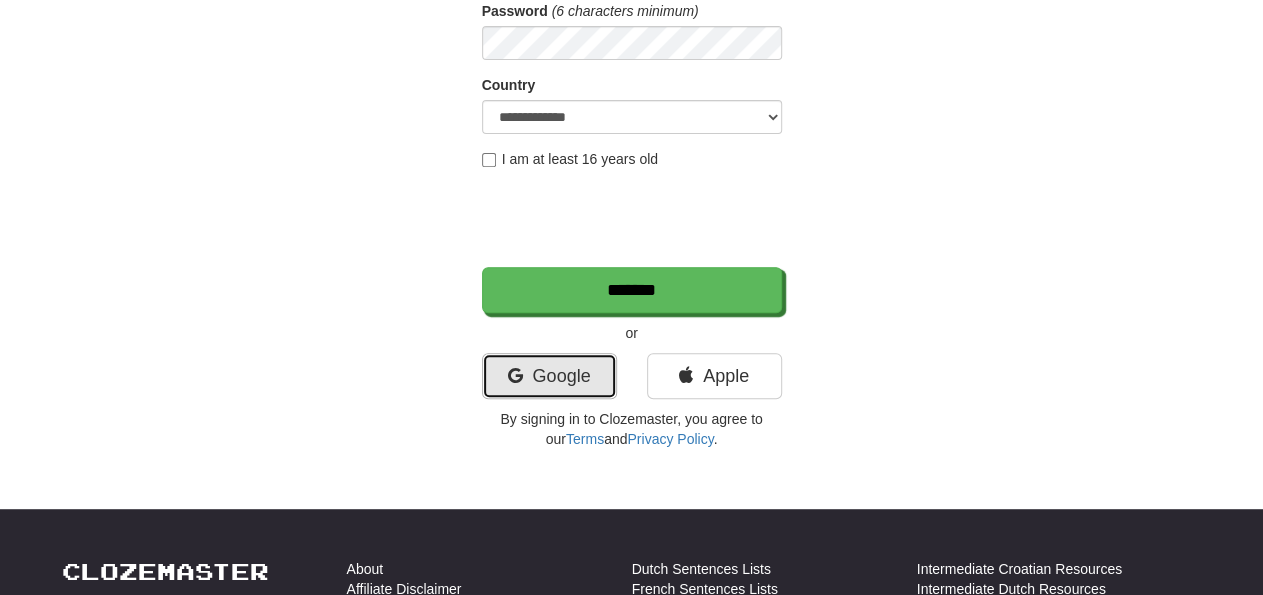 click on "Google" at bounding box center [549, 376] 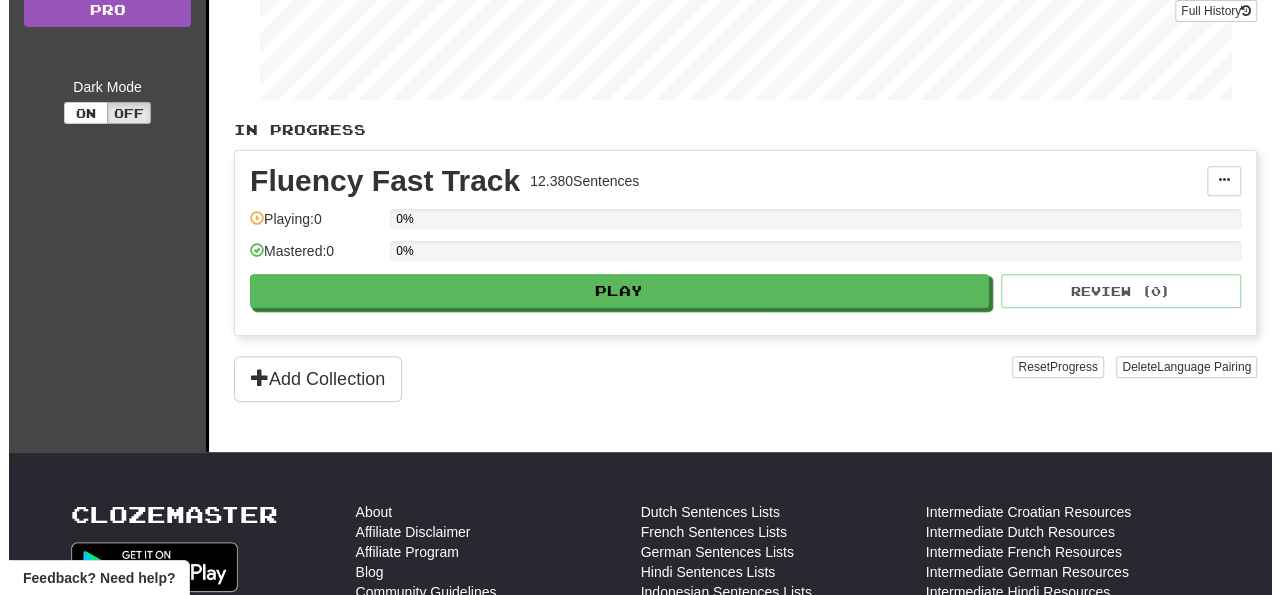scroll, scrollTop: 312, scrollLeft: 0, axis: vertical 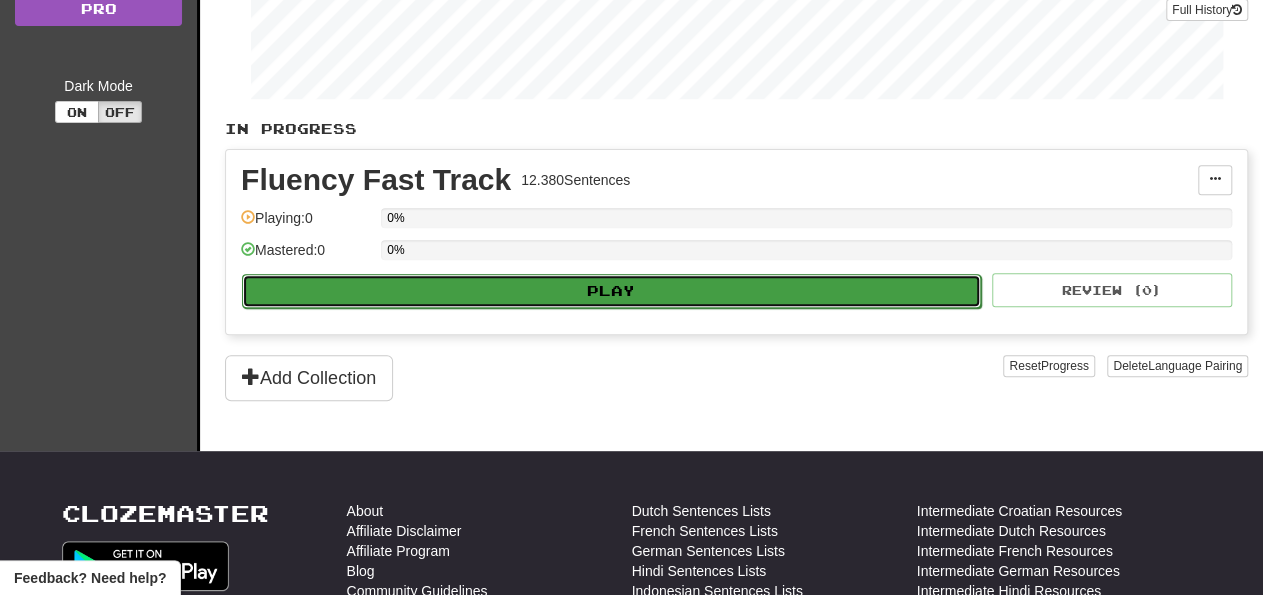 click on "Play" at bounding box center (611, 291) 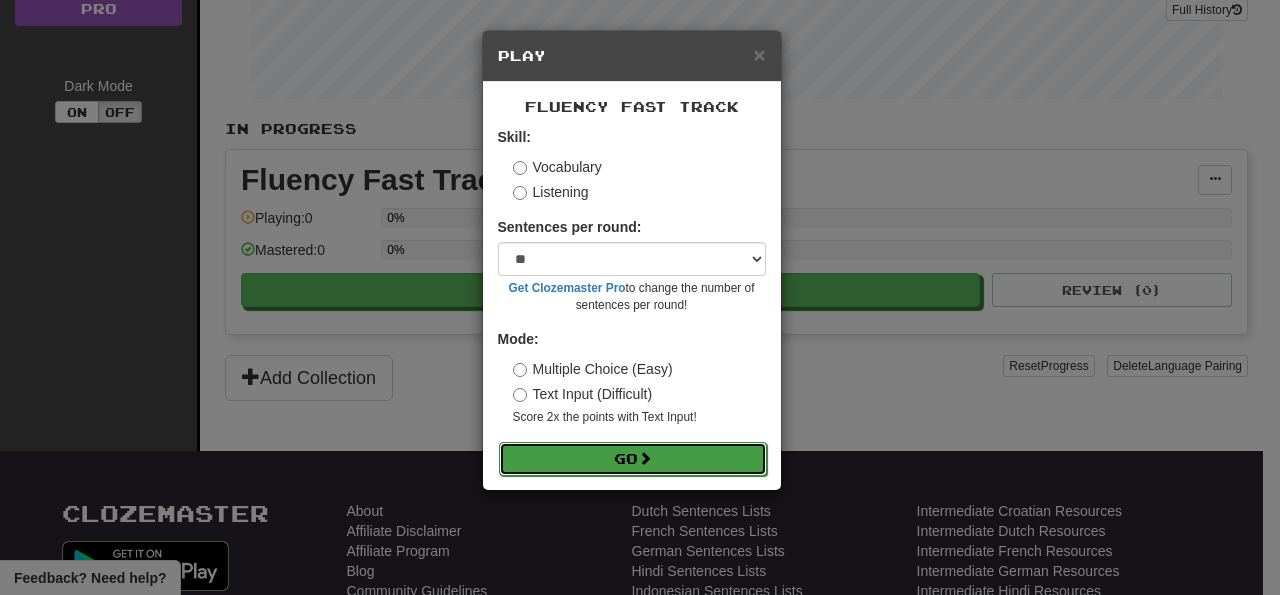 click on "Go" at bounding box center [633, 459] 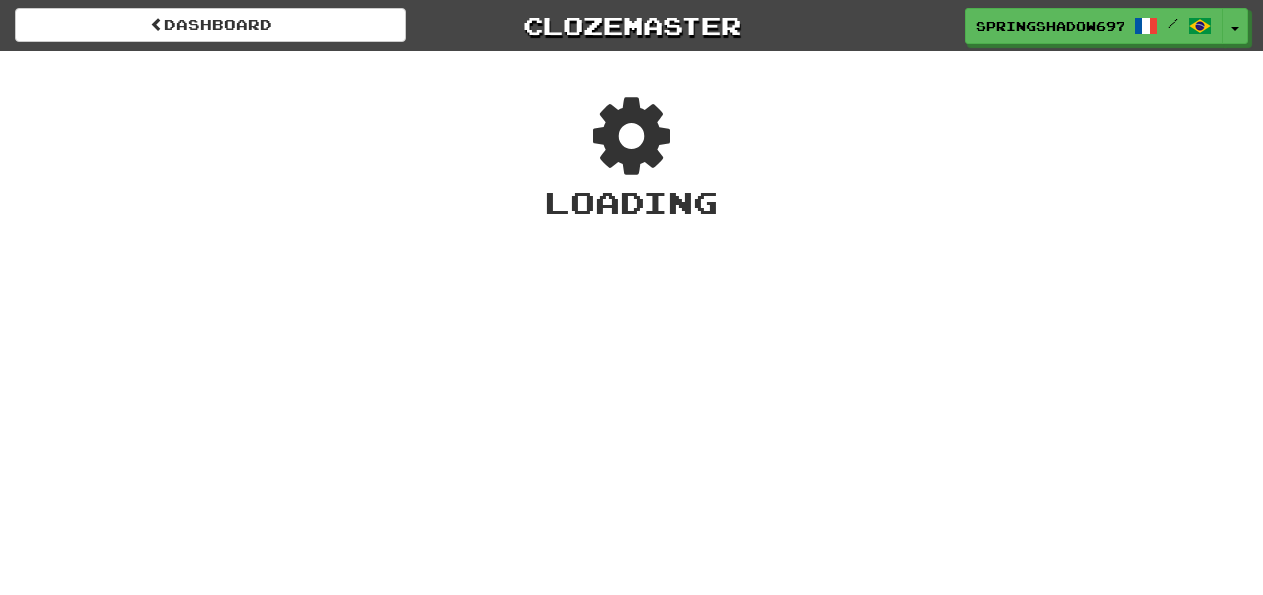 scroll, scrollTop: 0, scrollLeft: 0, axis: both 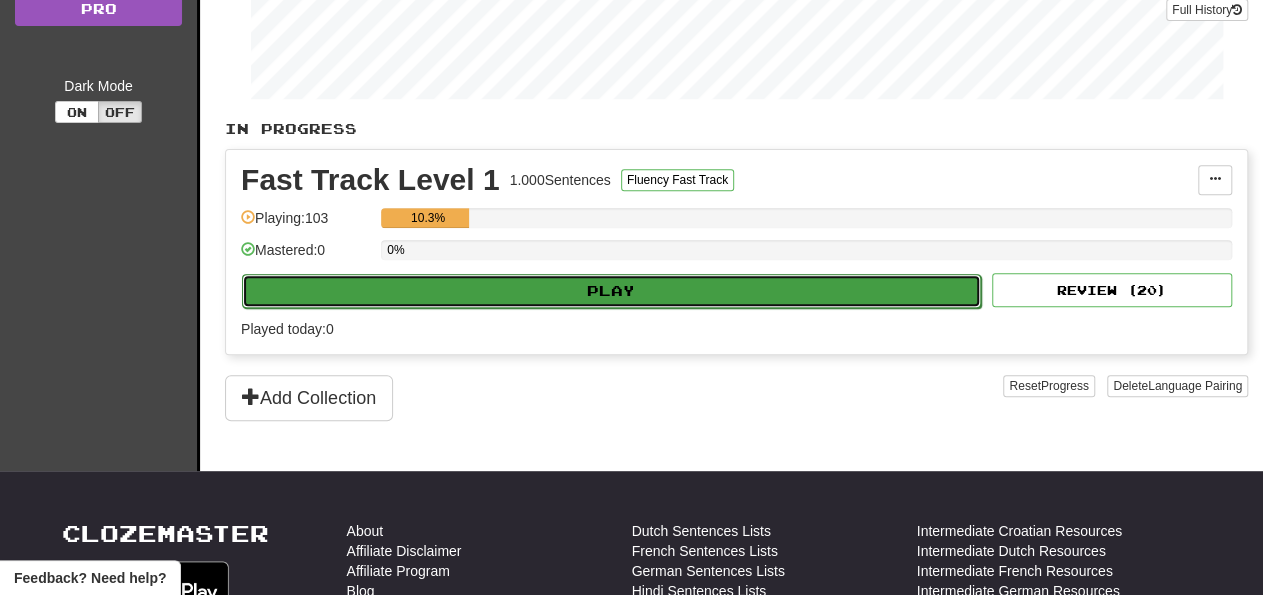 click on "Play" at bounding box center (611, 291) 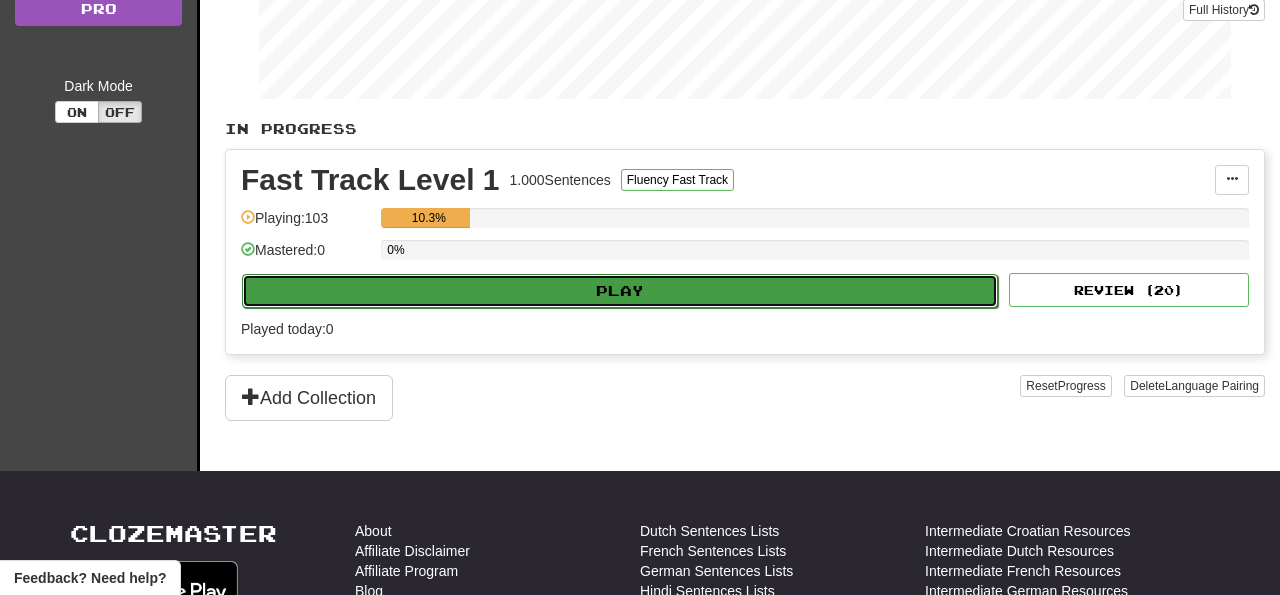 select on "**" 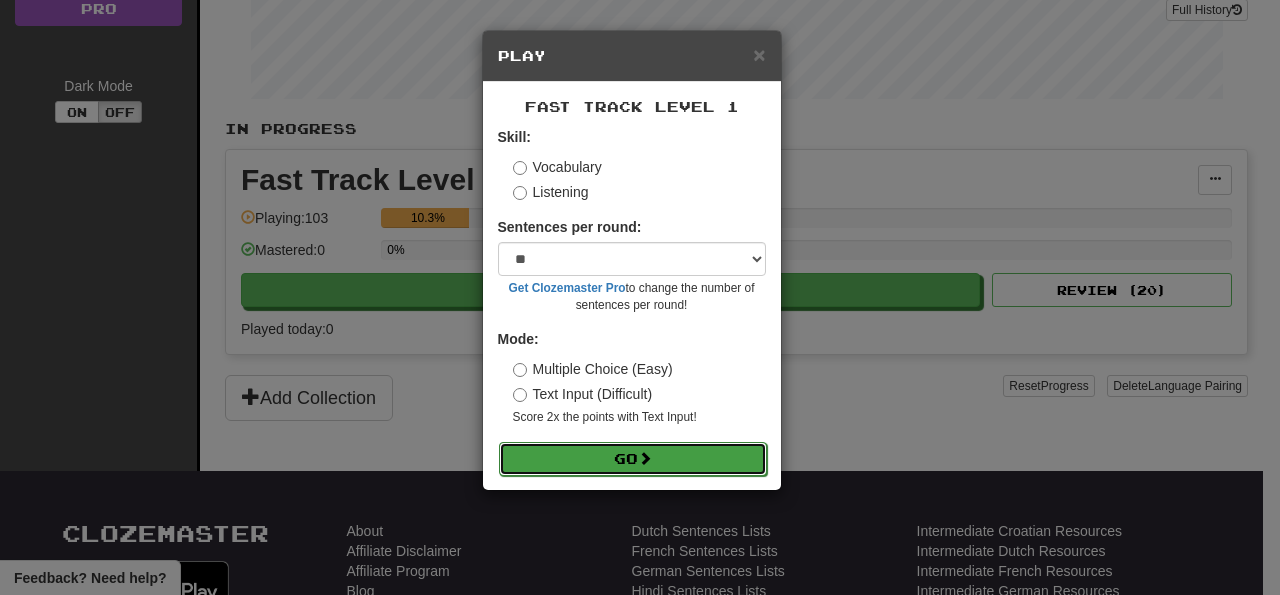 click on "Go" at bounding box center [633, 459] 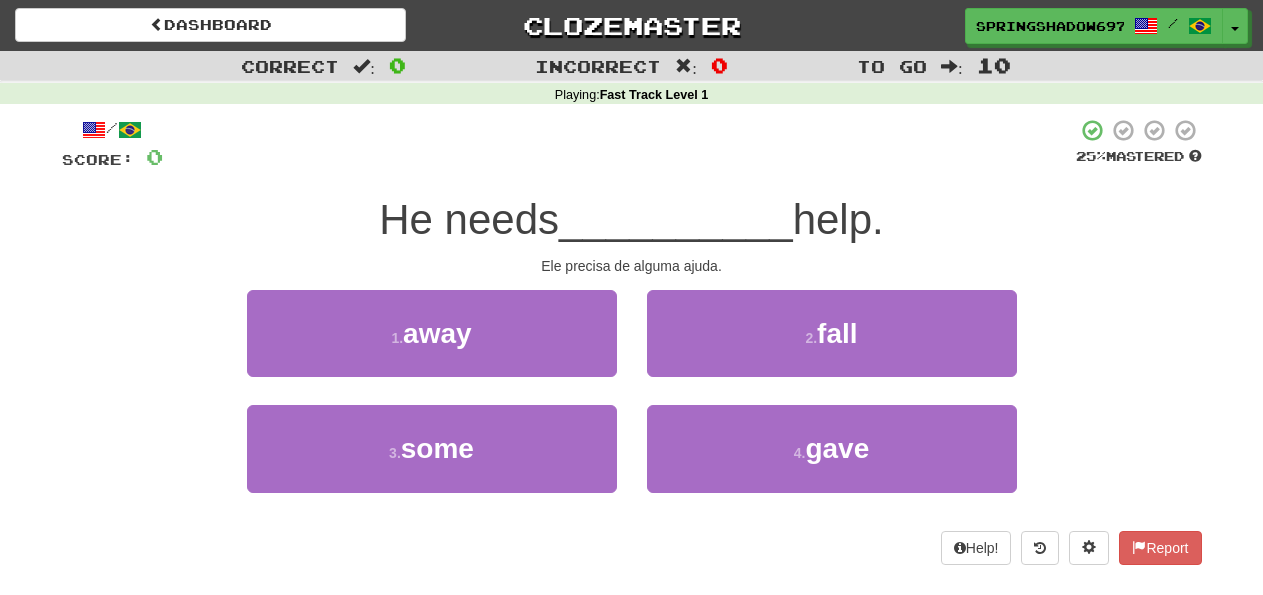 scroll, scrollTop: 0, scrollLeft: 0, axis: both 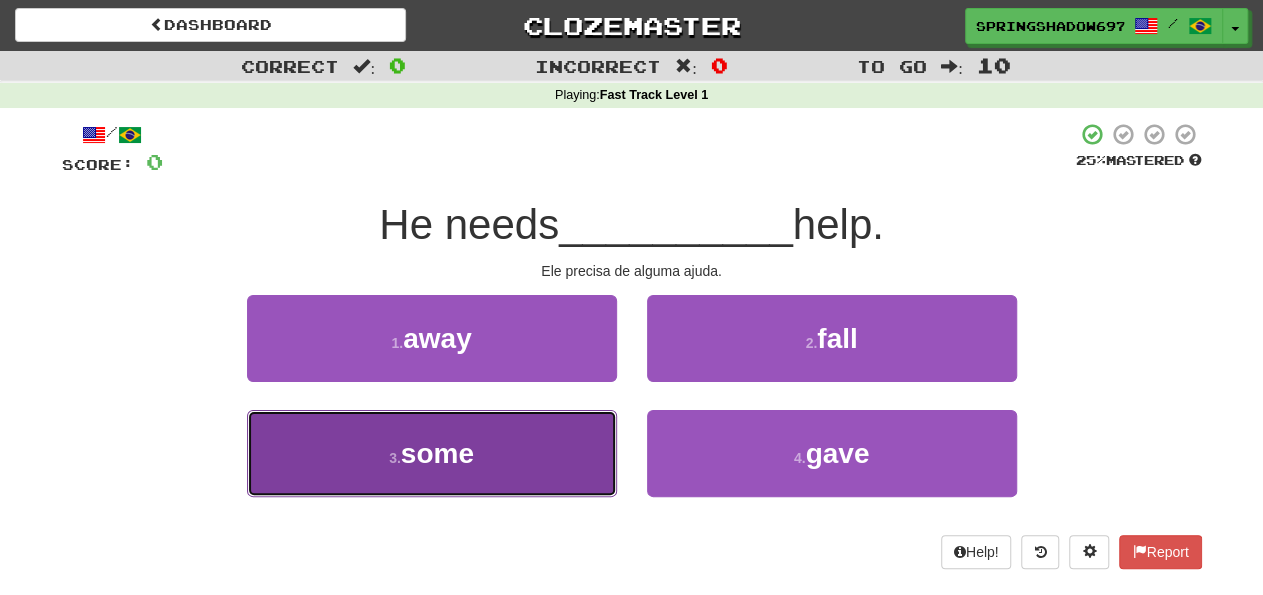 click on "some" at bounding box center (437, 453) 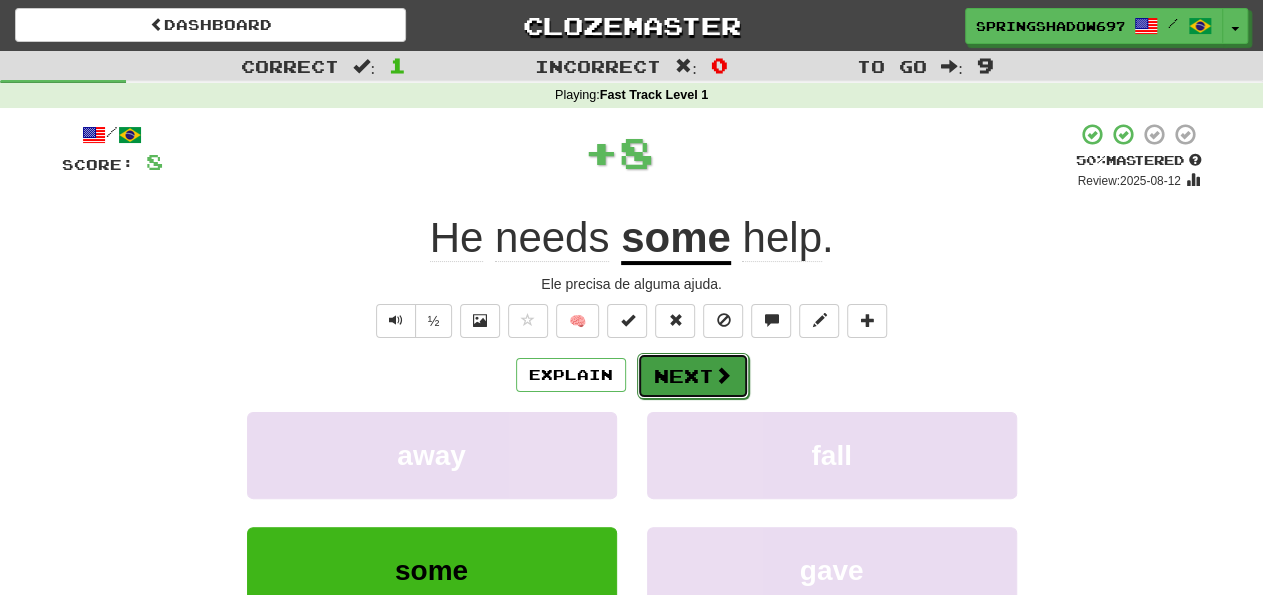 click on "Next" at bounding box center (693, 376) 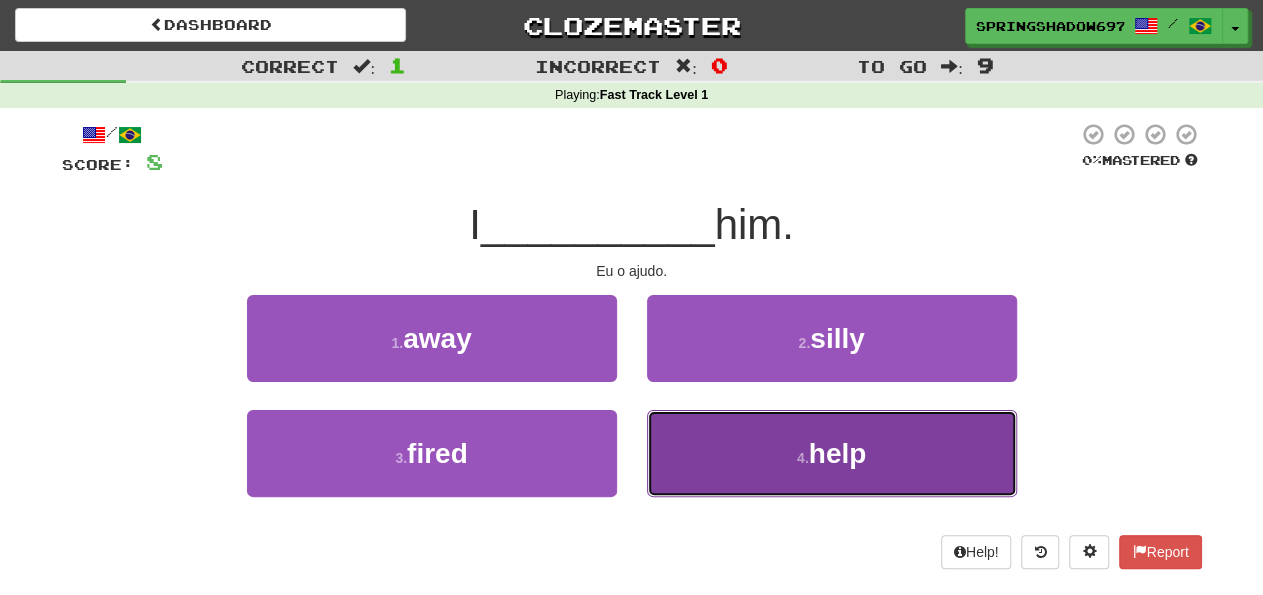 click on "help" at bounding box center [838, 453] 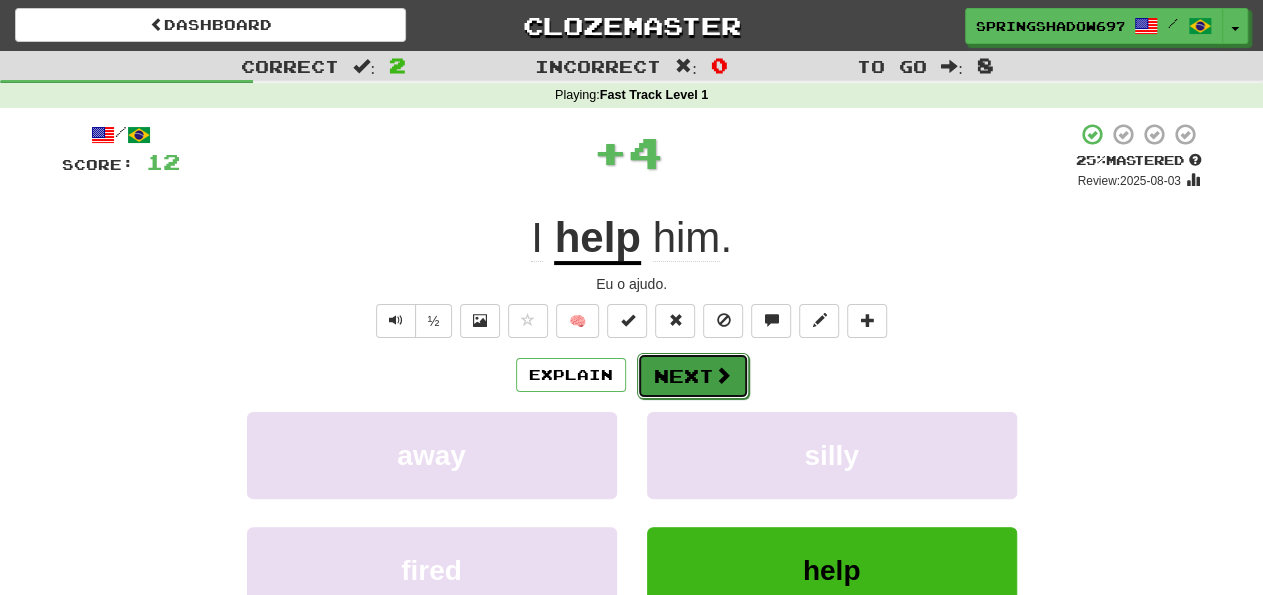 click on "Next" at bounding box center [693, 376] 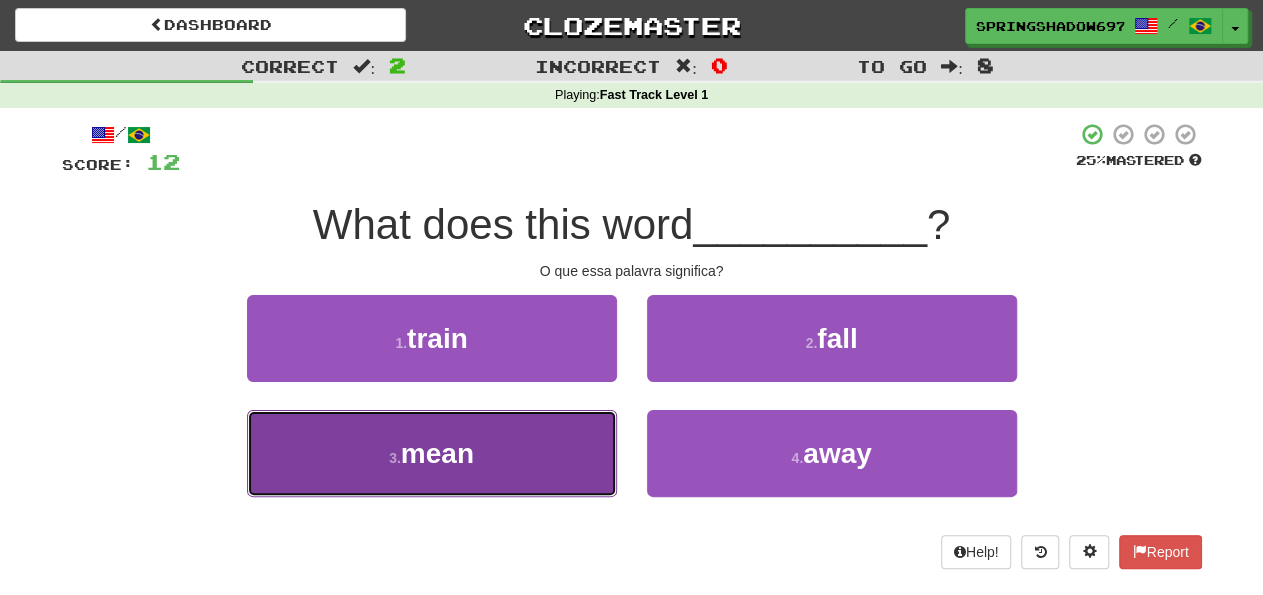 click on "mean" at bounding box center [437, 453] 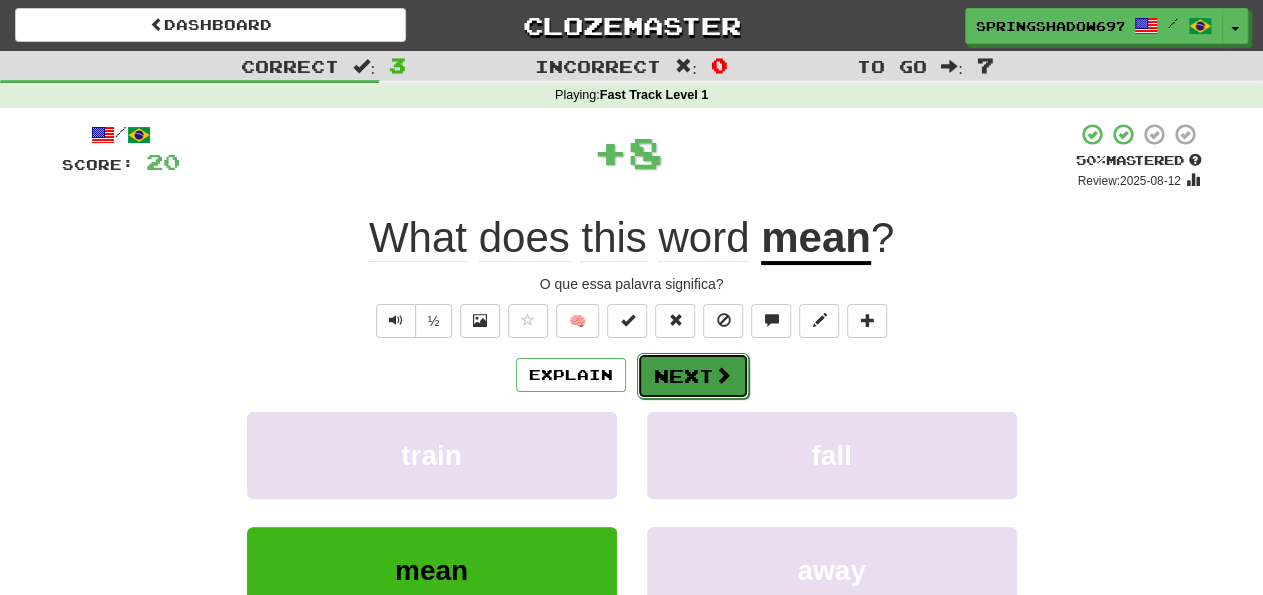 click on "Next" at bounding box center [693, 376] 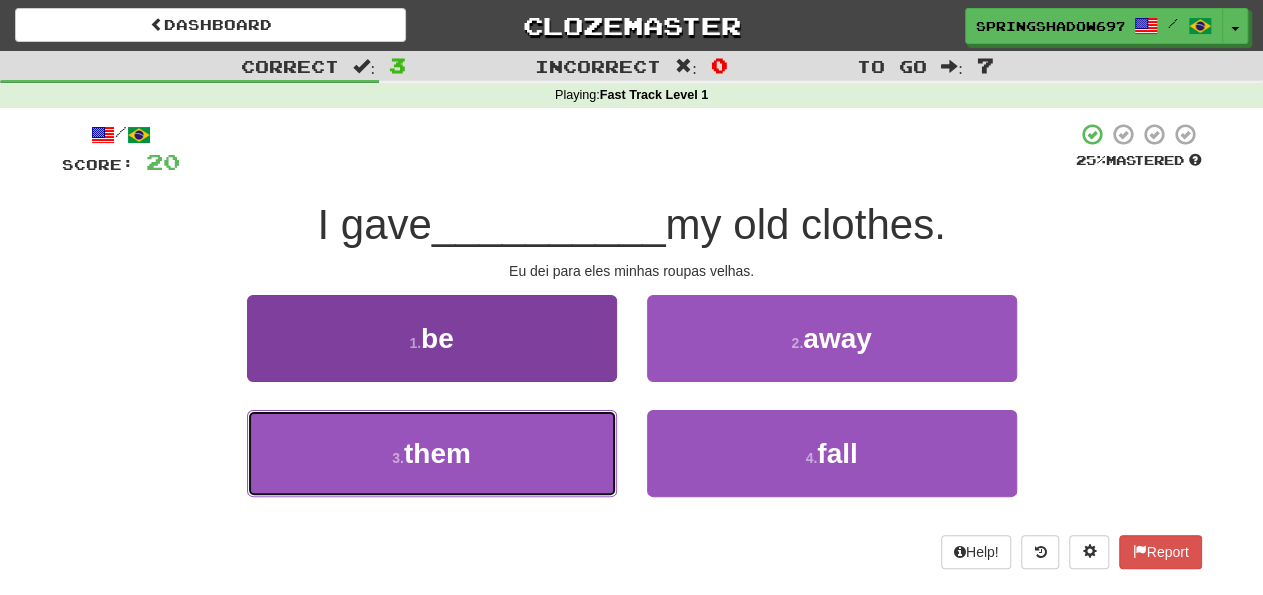 click on "them" at bounding box center [437, 453] 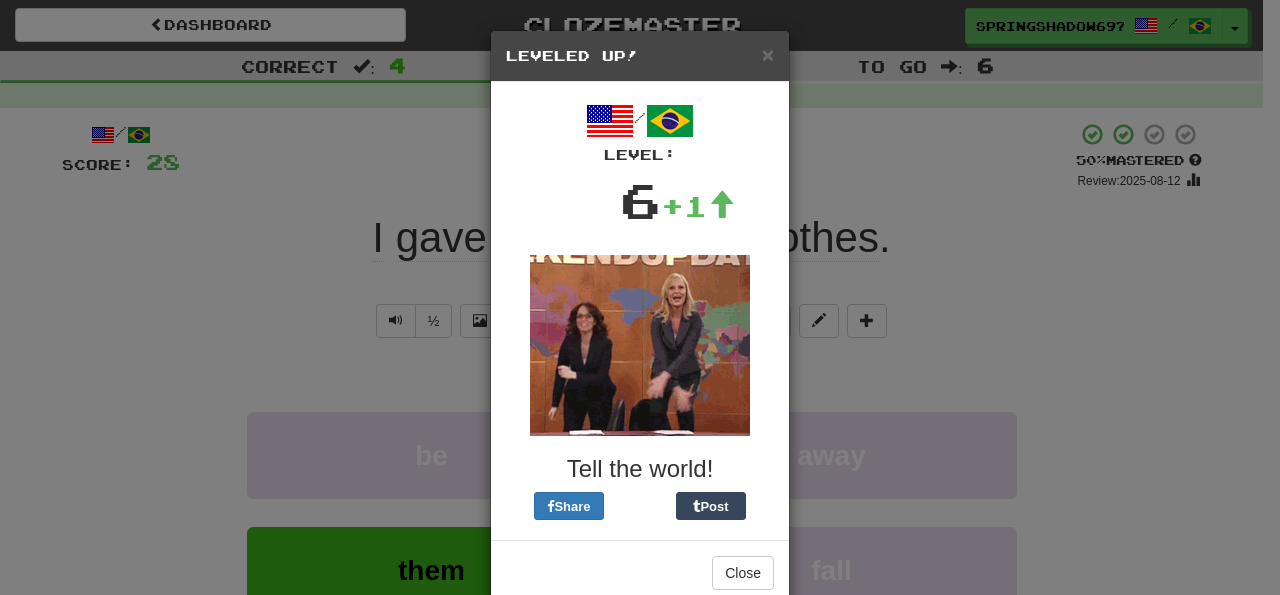 click on "× Leveled Up!  /  Level: 6 +1 Tell the world!  Share  Post Close" at bounding box center [640, 297] 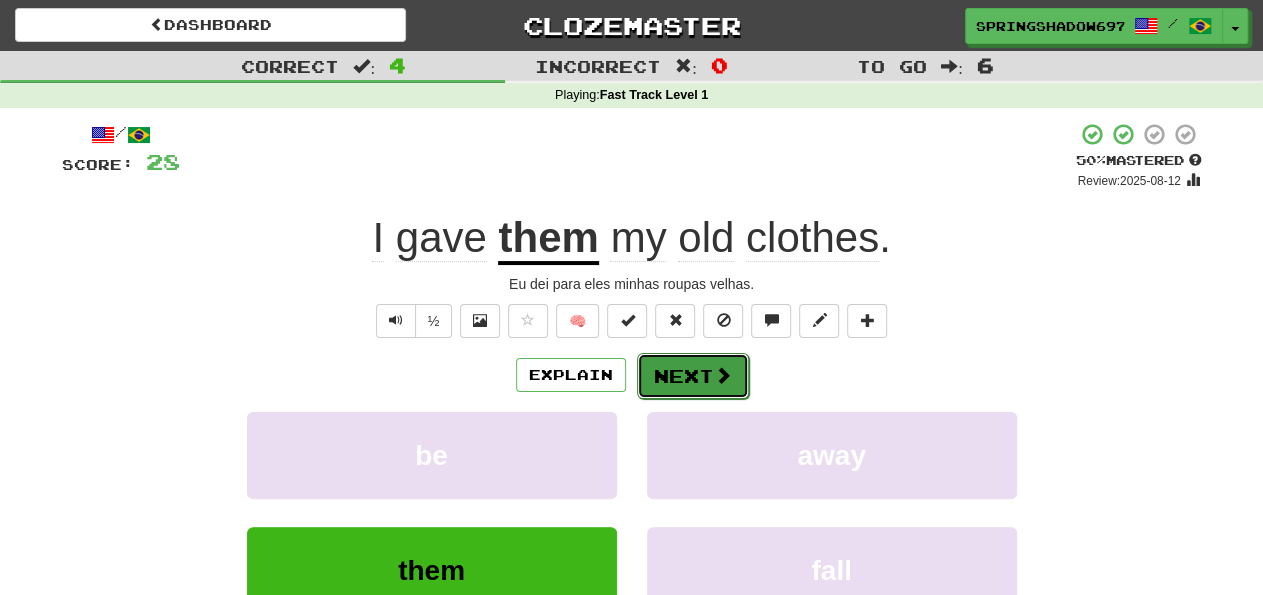 click on "Next" at bounding box center [693, 376] 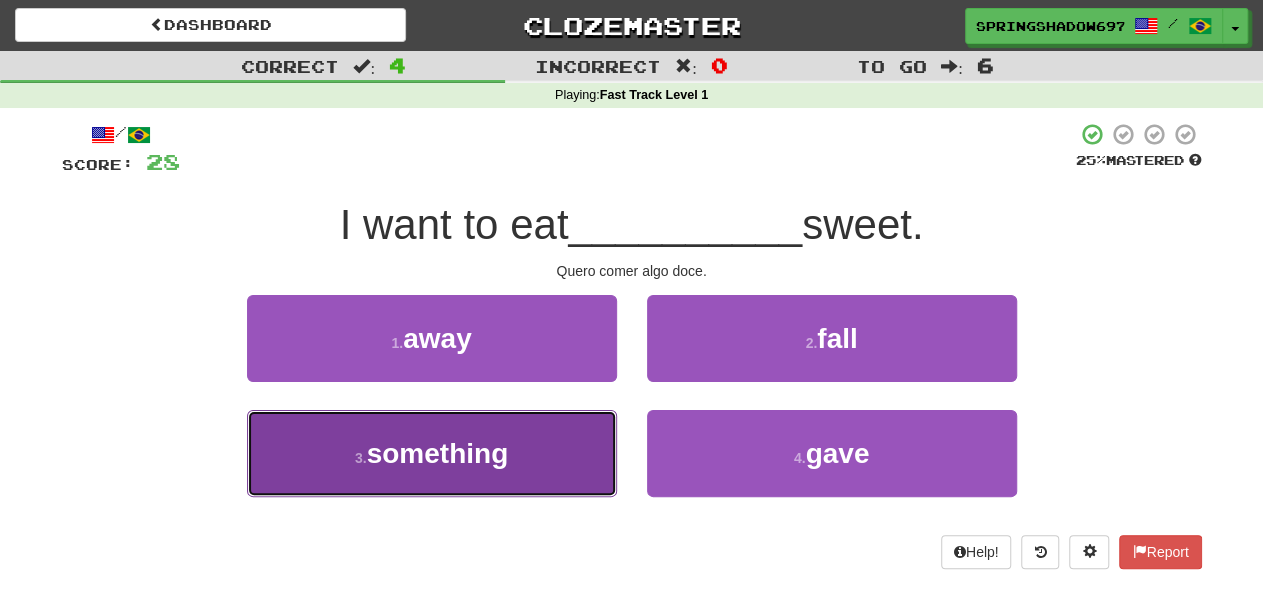 click on "something" at bounding box center (438, 453) 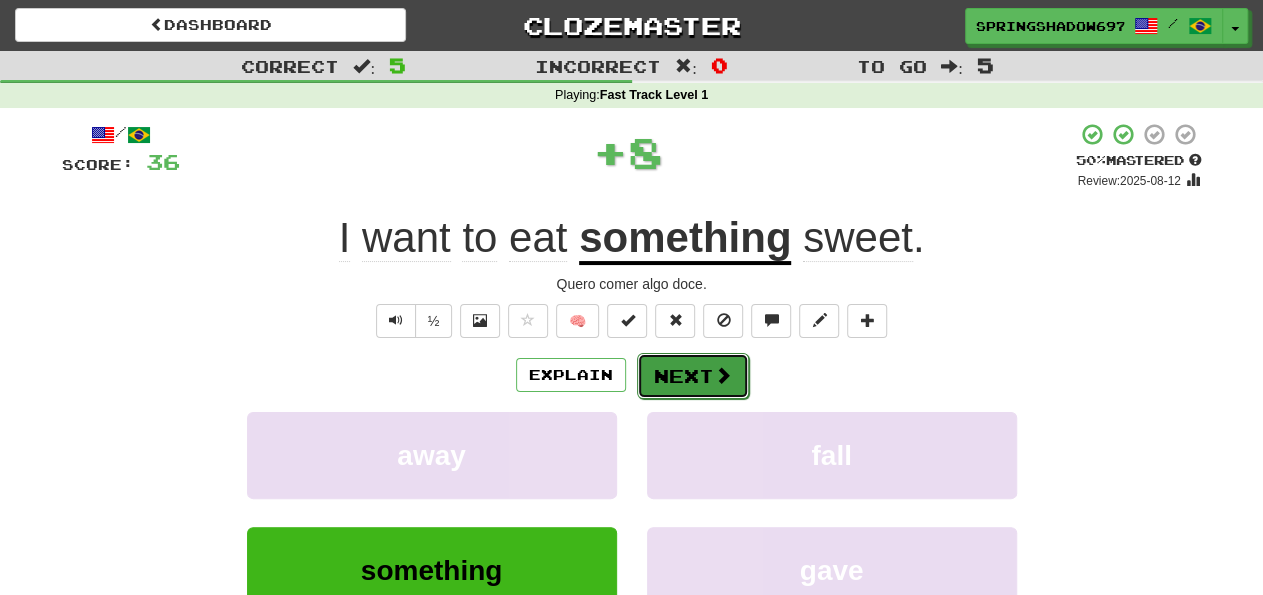 click on "Next" at bounding box center (693, 376) 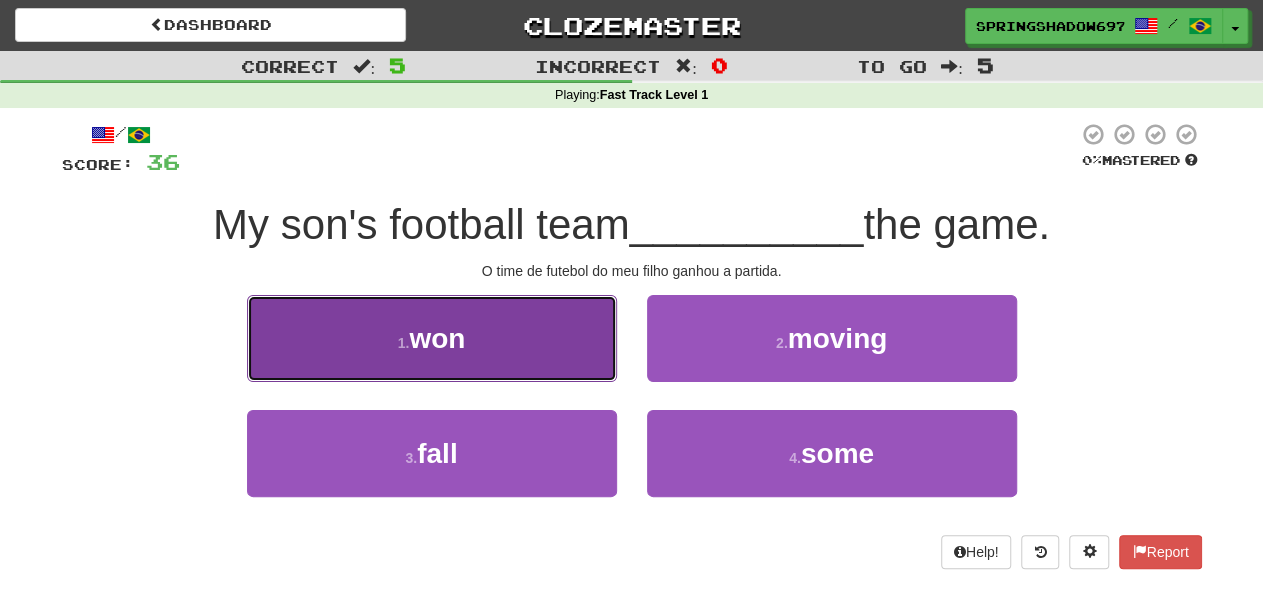 click on "won" at bounding box center (437, 338) 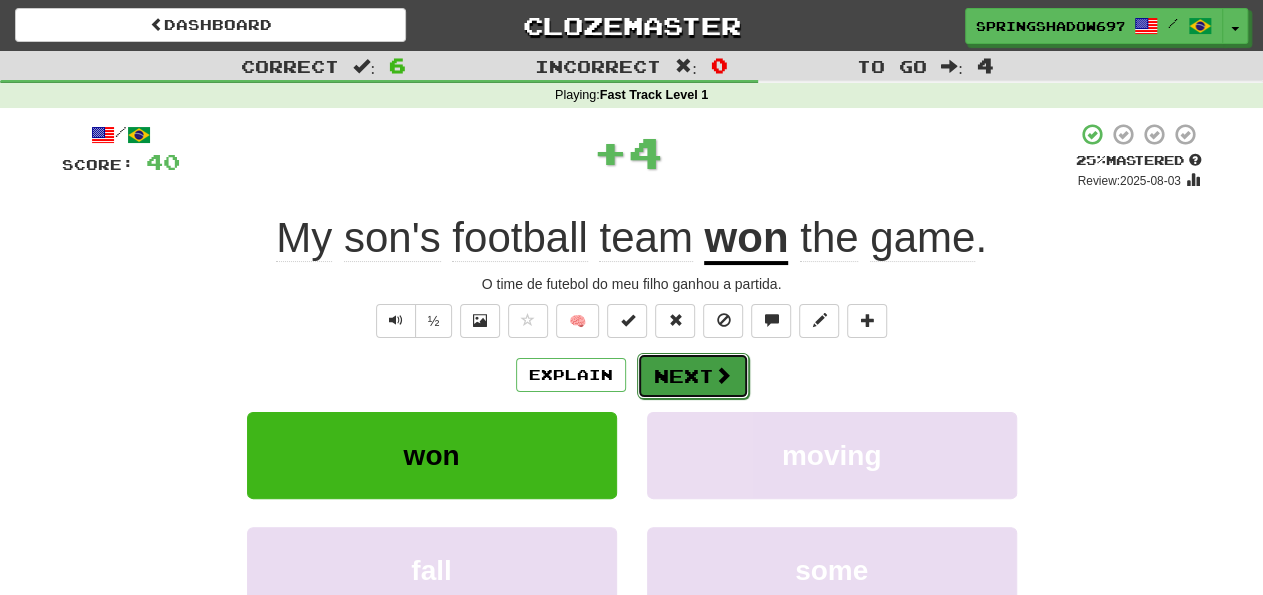 click on "Next" at bounding box center [693, 376] 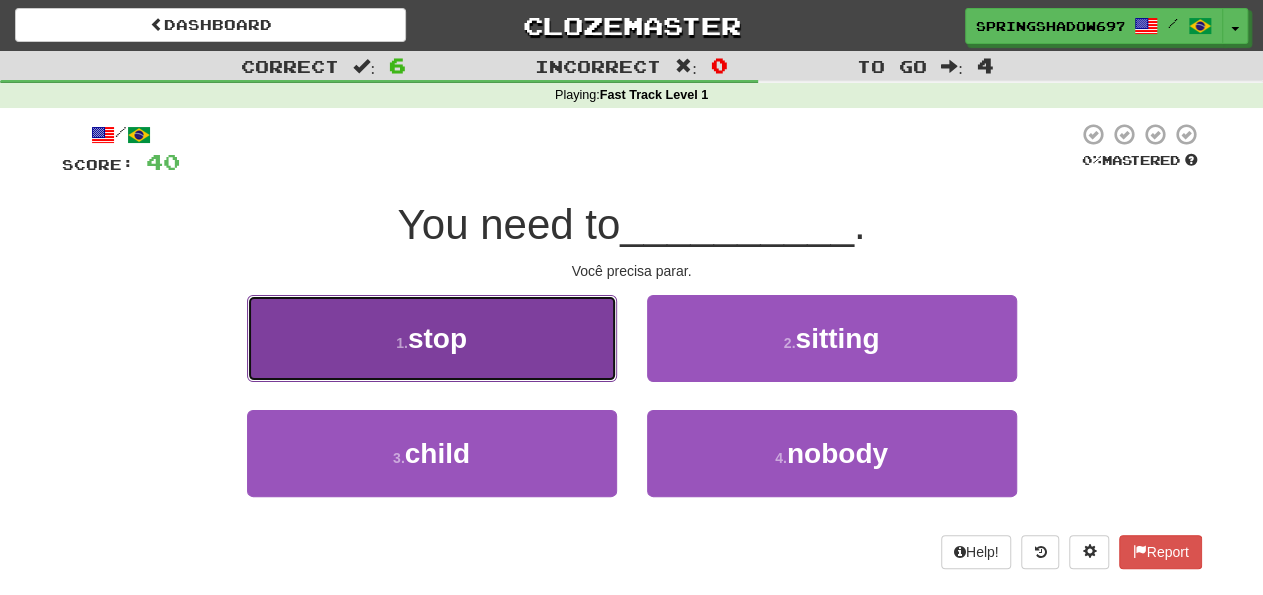 click on "stop" at bounding box center [437, 338] 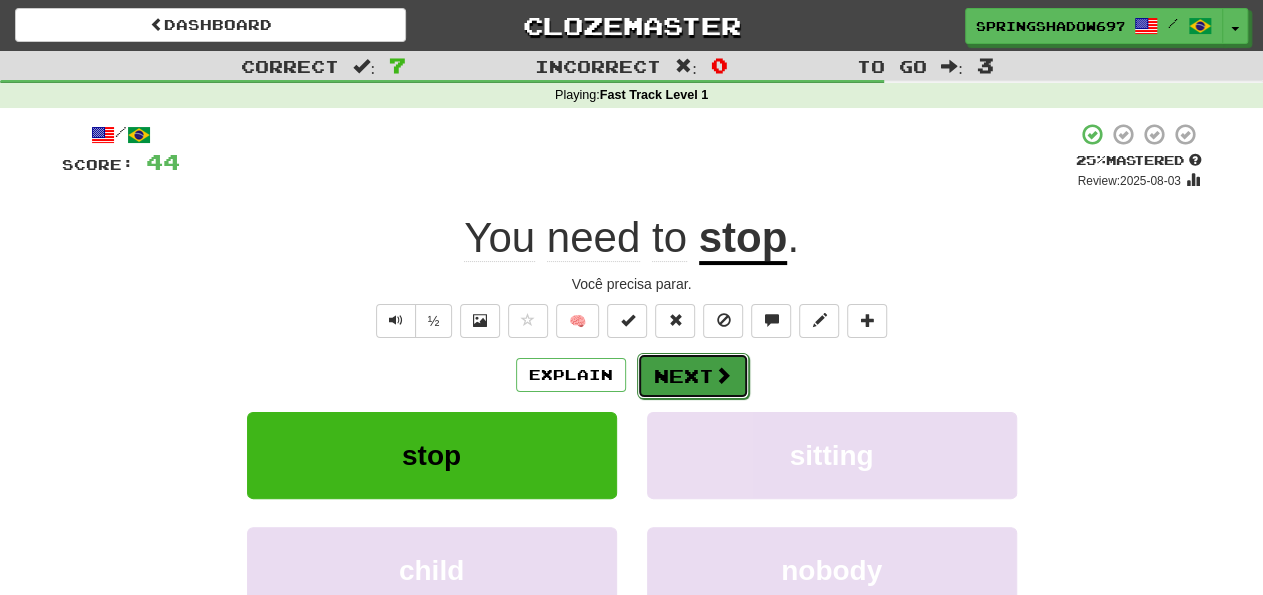 click on "Next" at bounding box center (693, 376) 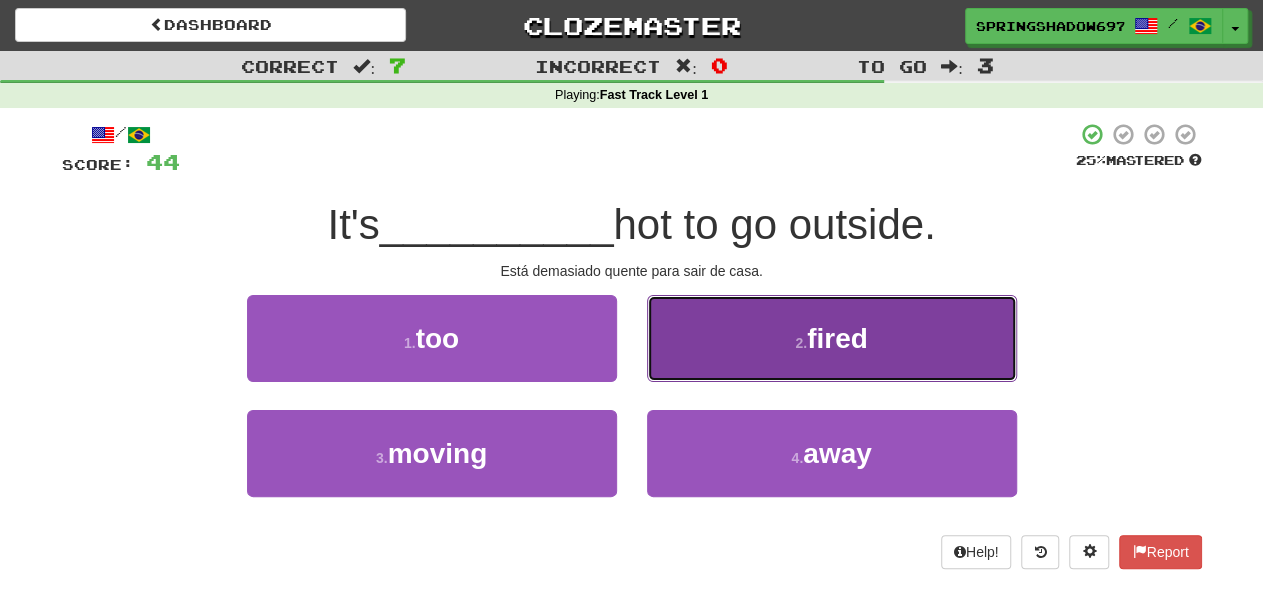 click on "fired" at bounding box center (837, 338) 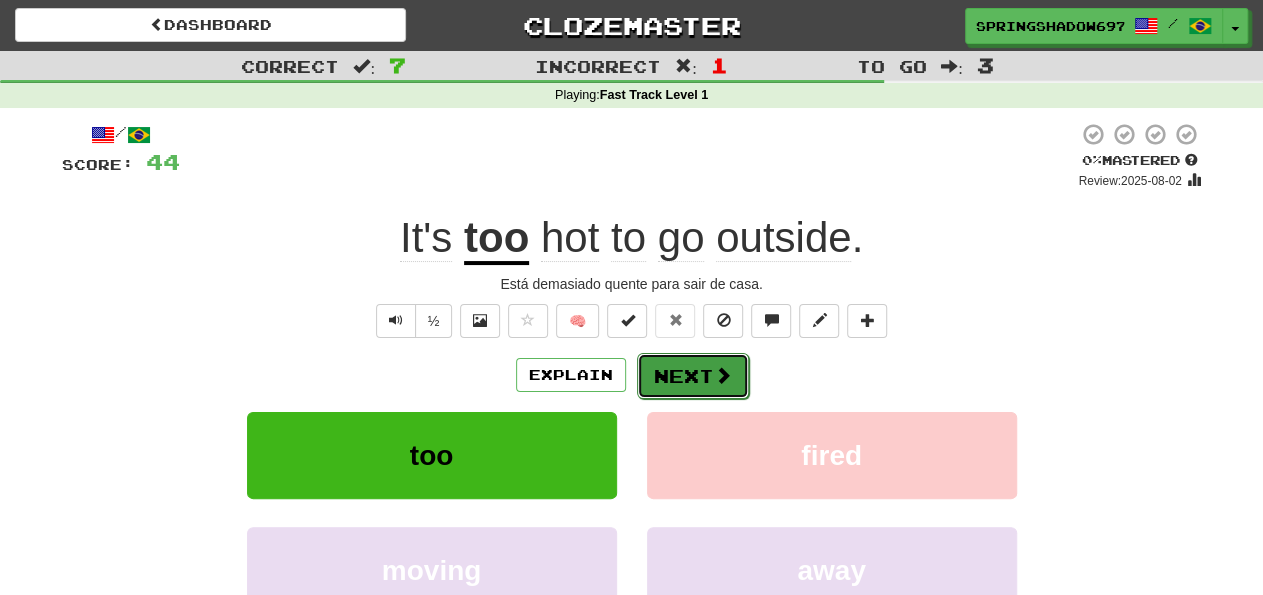 click on "Next" at bounding box center [693, 376] 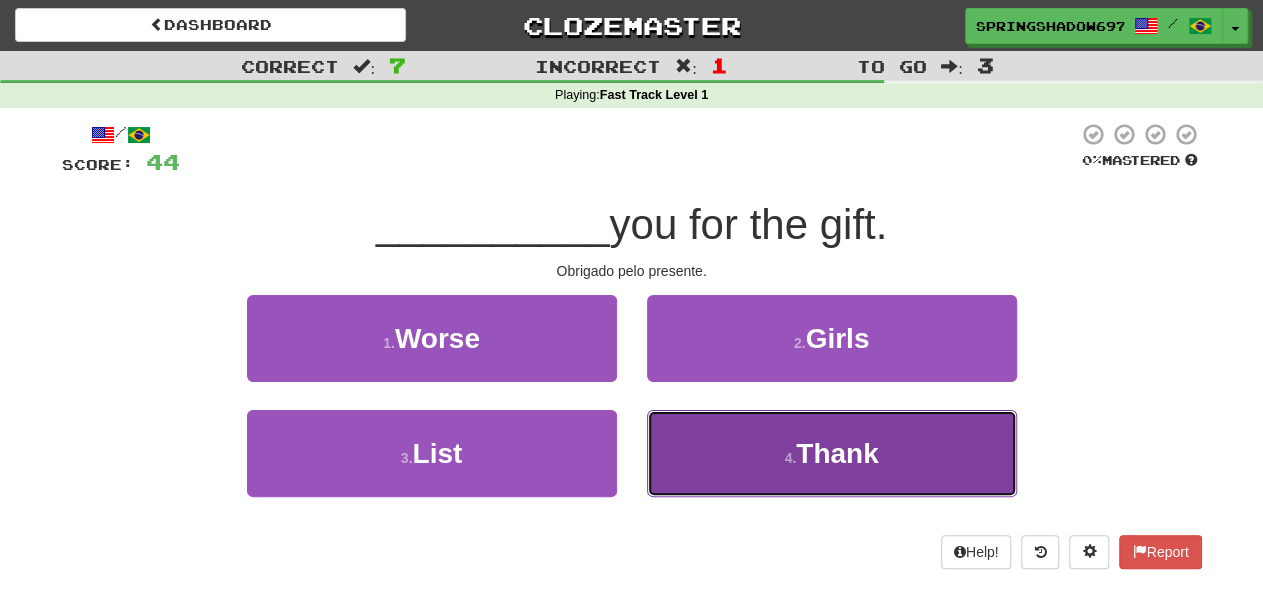 click on "Thank" at bounding box center [837, 453] 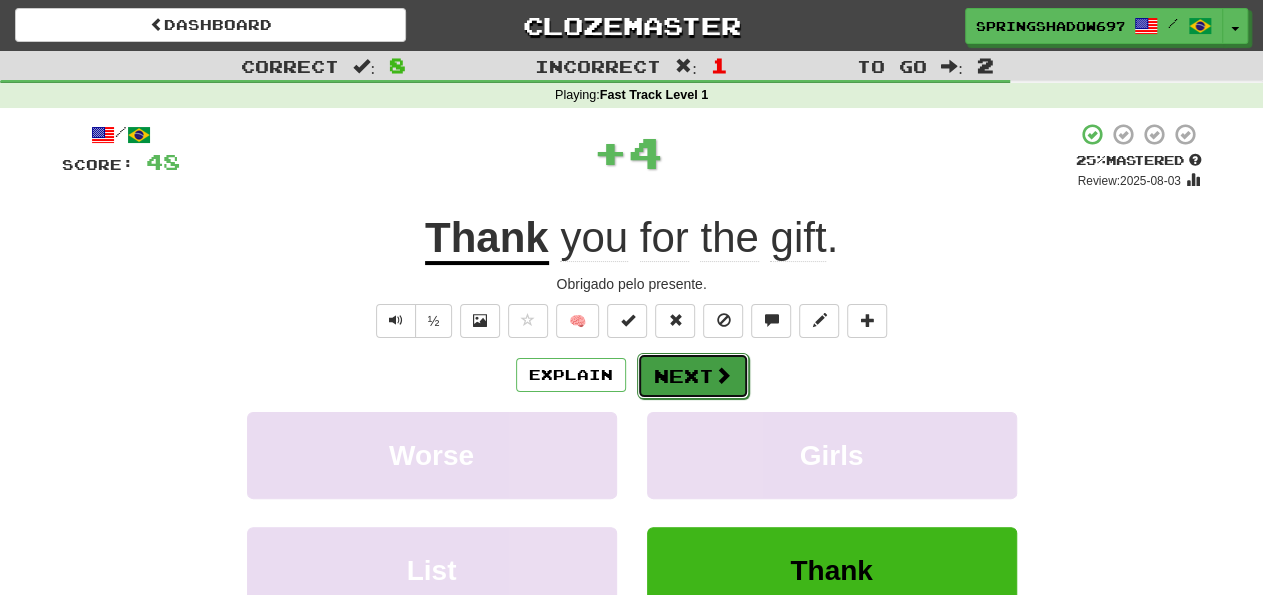 click on "Next" at bounding box center [693, 376] 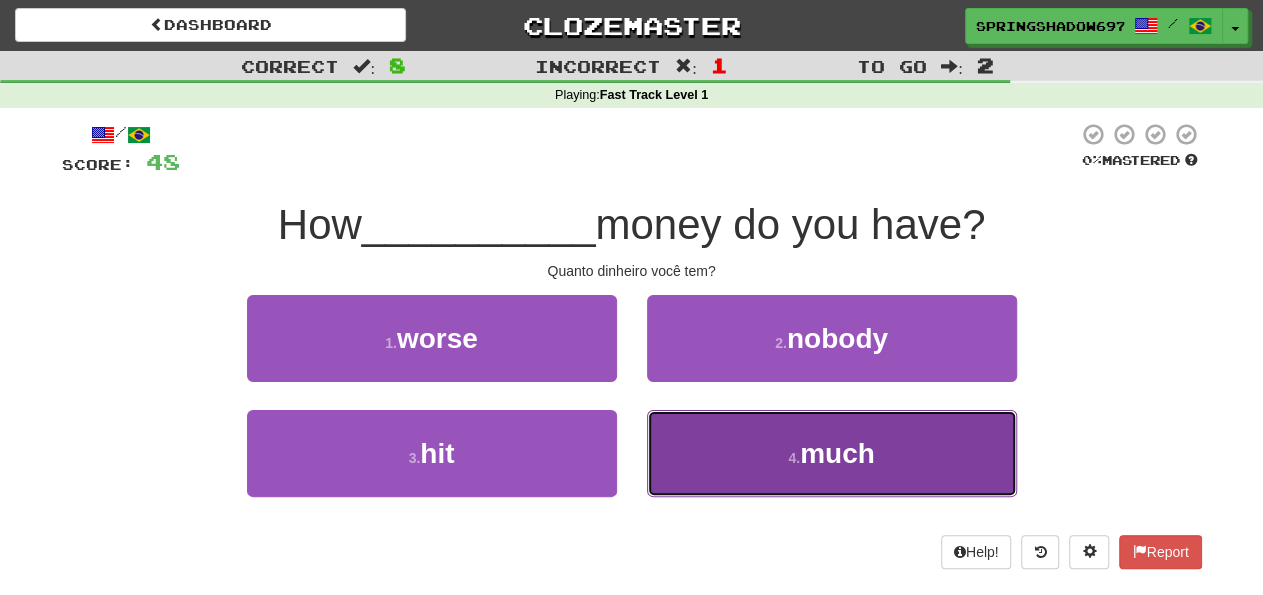 click on "much" at bounding box center [837, 453] 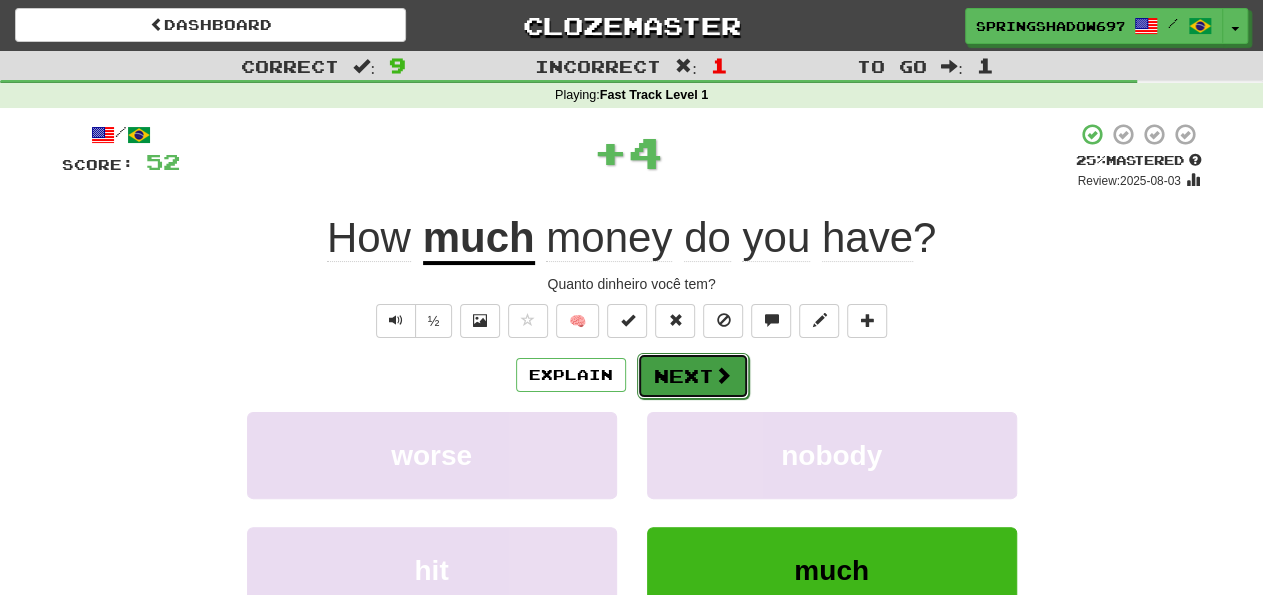 click on "Next" at bounding box center (693, 376) 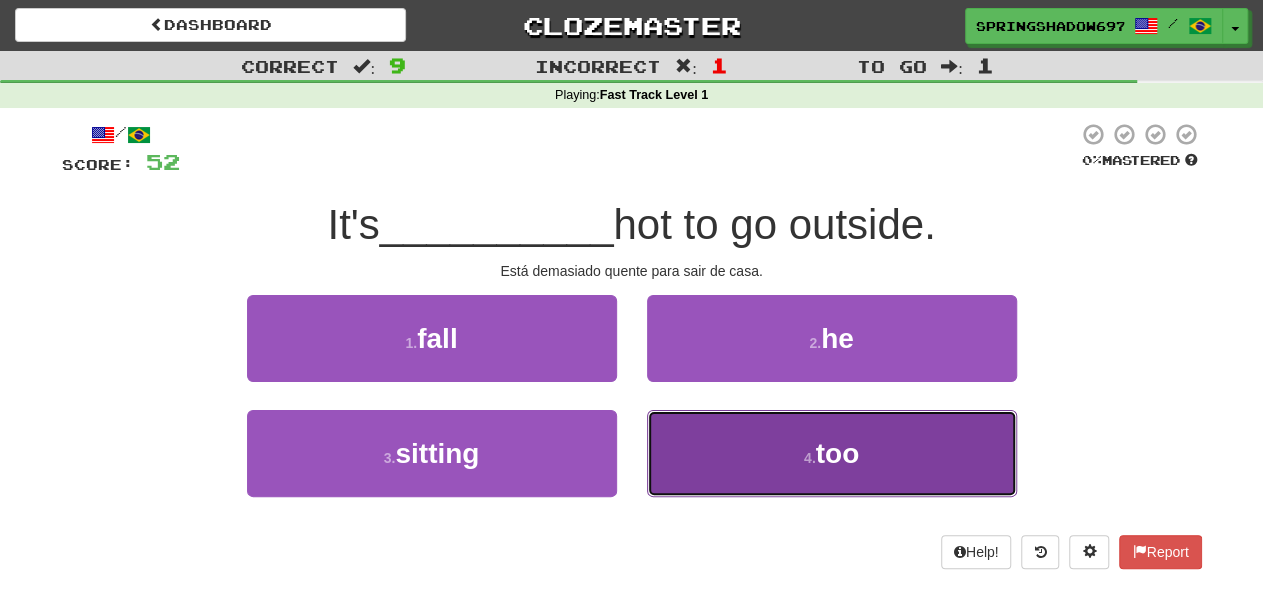 click on "too" at bounding box center (838, 453) 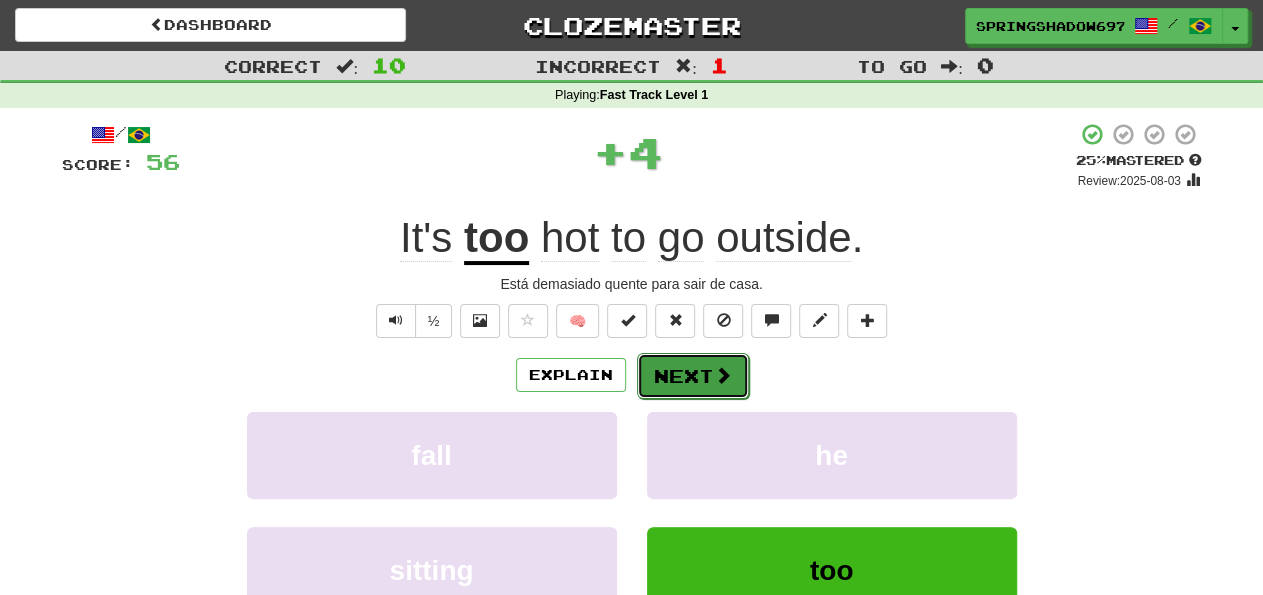 click on "Next" at bounding box center [693, 376] 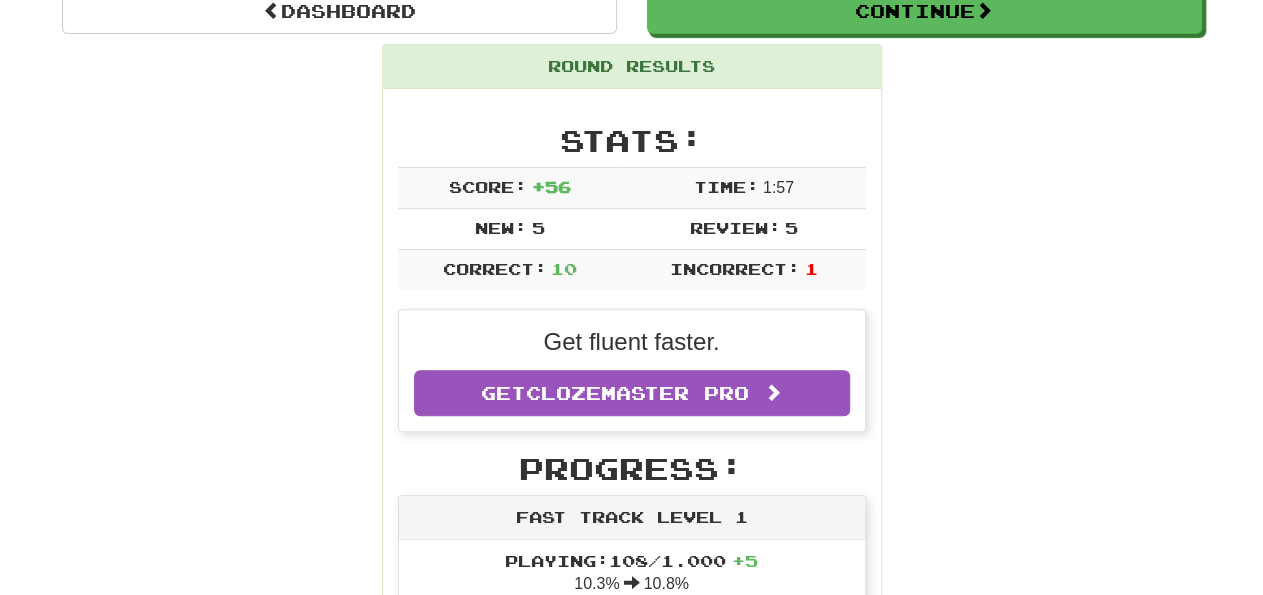 scroll, scrollTop: 104, scrollLeft: 0, axis: vertical 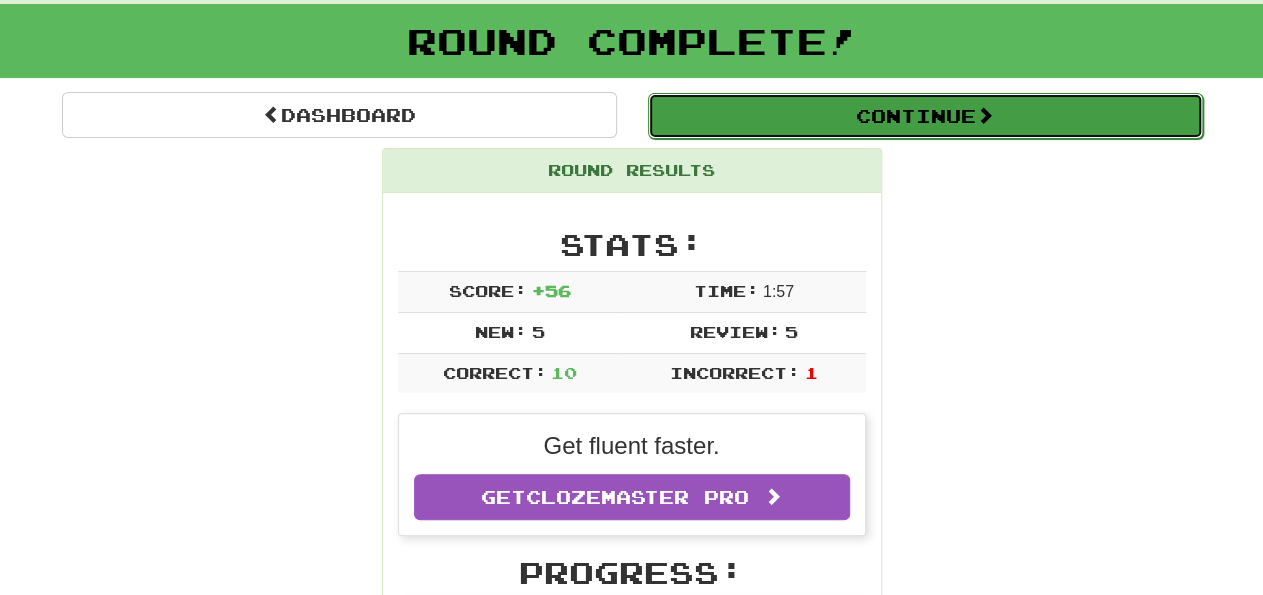 click on "Continue" at bounding box center (925, 116) 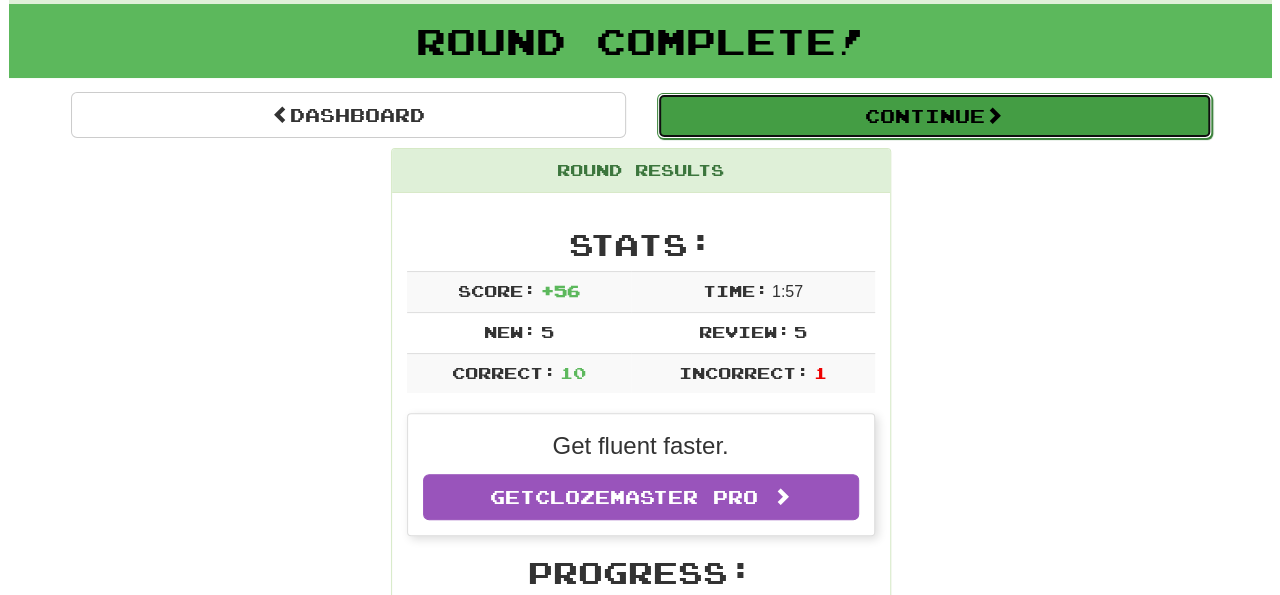scroll, scrollTop: 144, scrollLeft: 0, axis: vertical 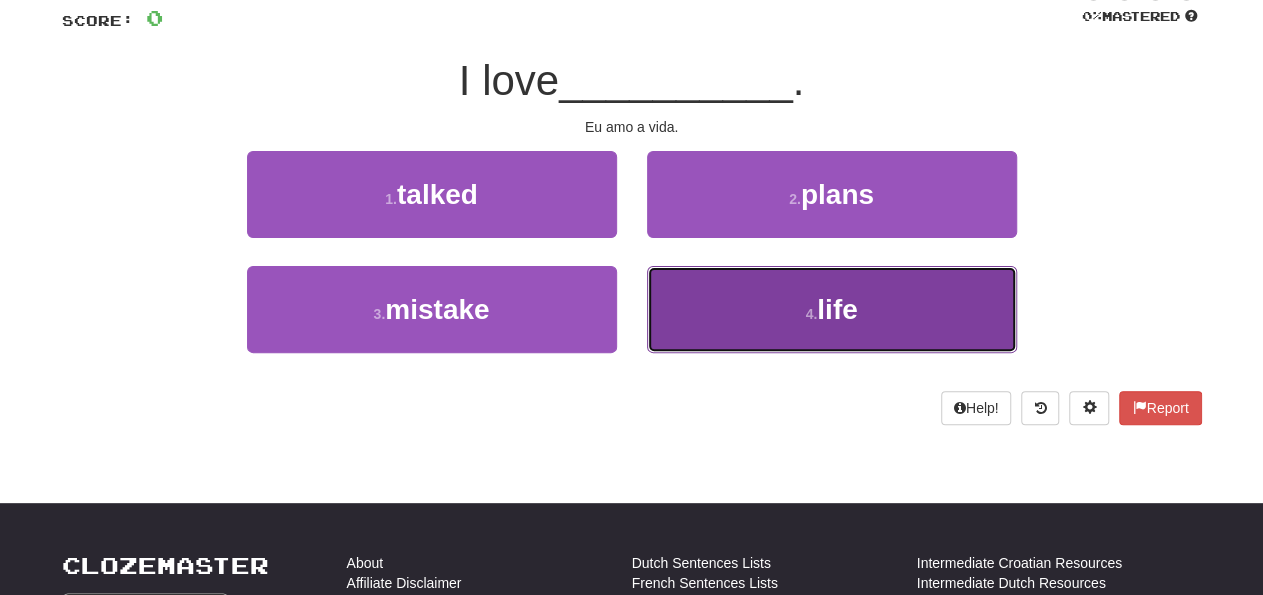 click on "life" at bounding box center [837, 309] 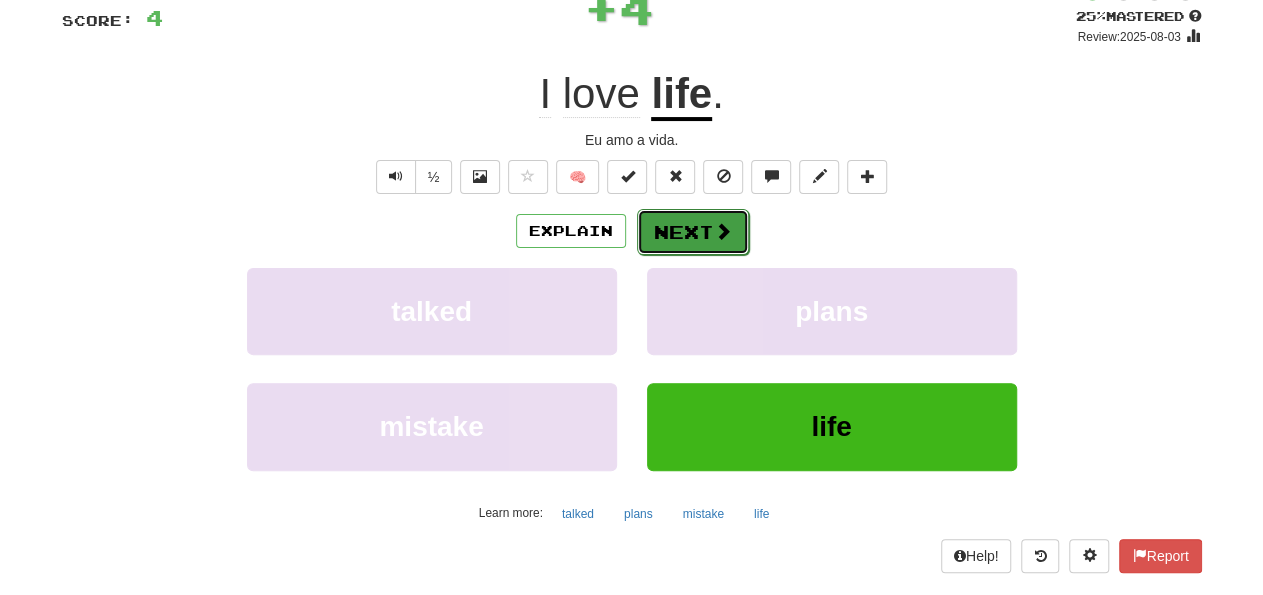 click on "Next" at bounding box center (693, 232) 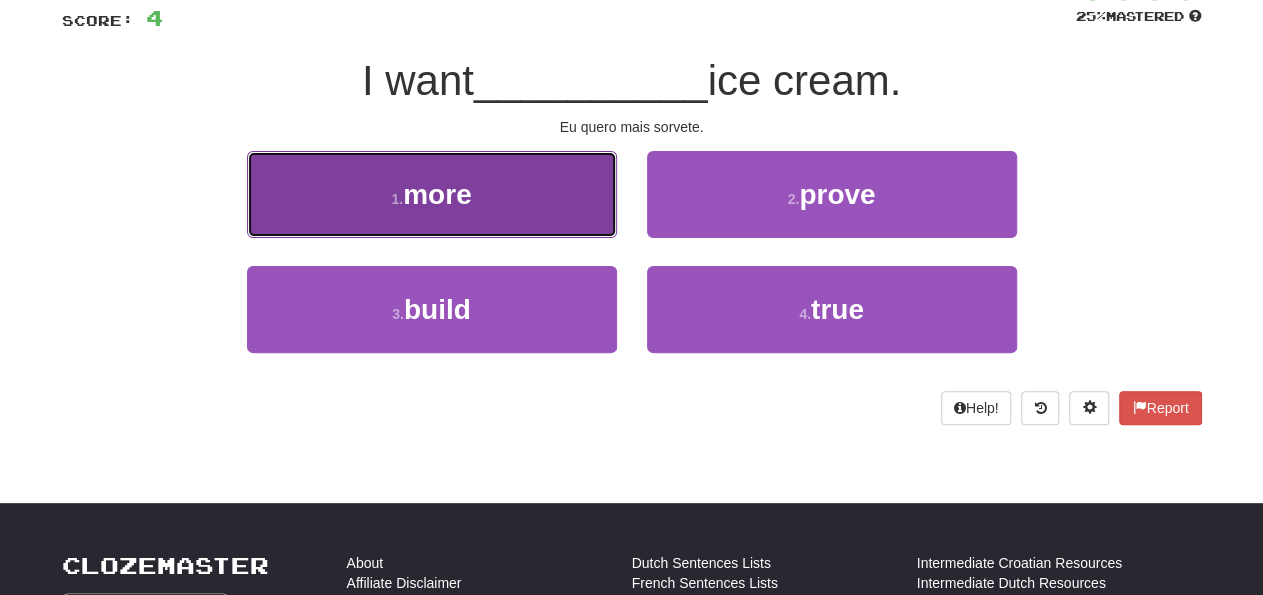 click on "more" at bounding box center (437, 194) 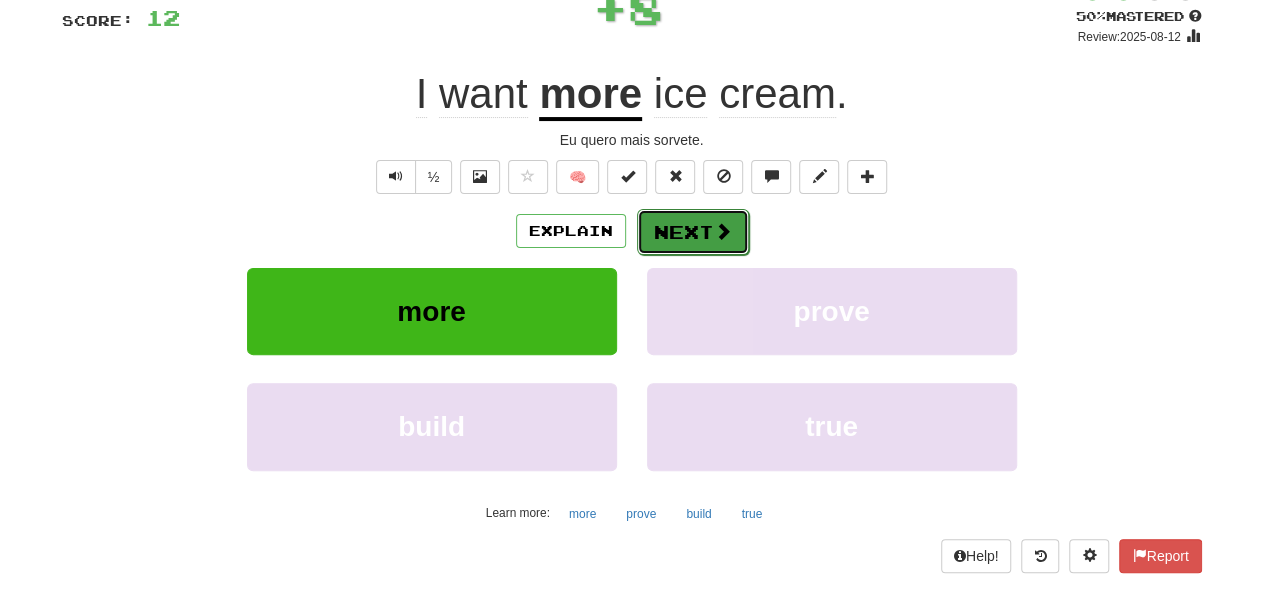 click on "Next" at bounding box center [693, 232] 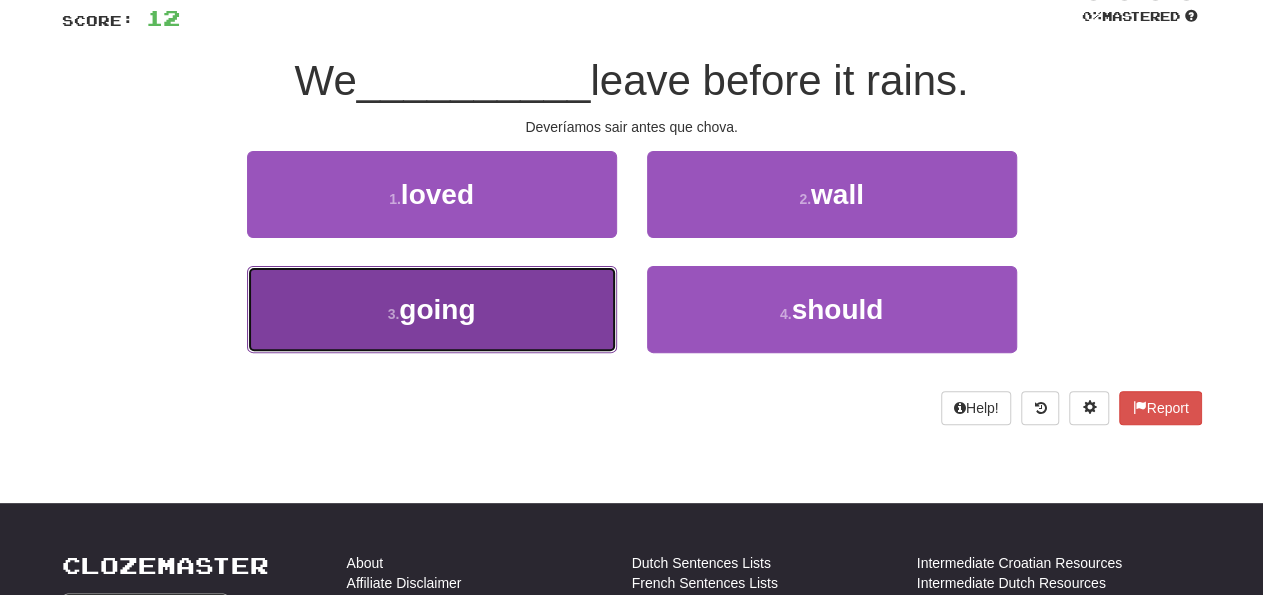 click on "going" at bounding box center (437, 309) 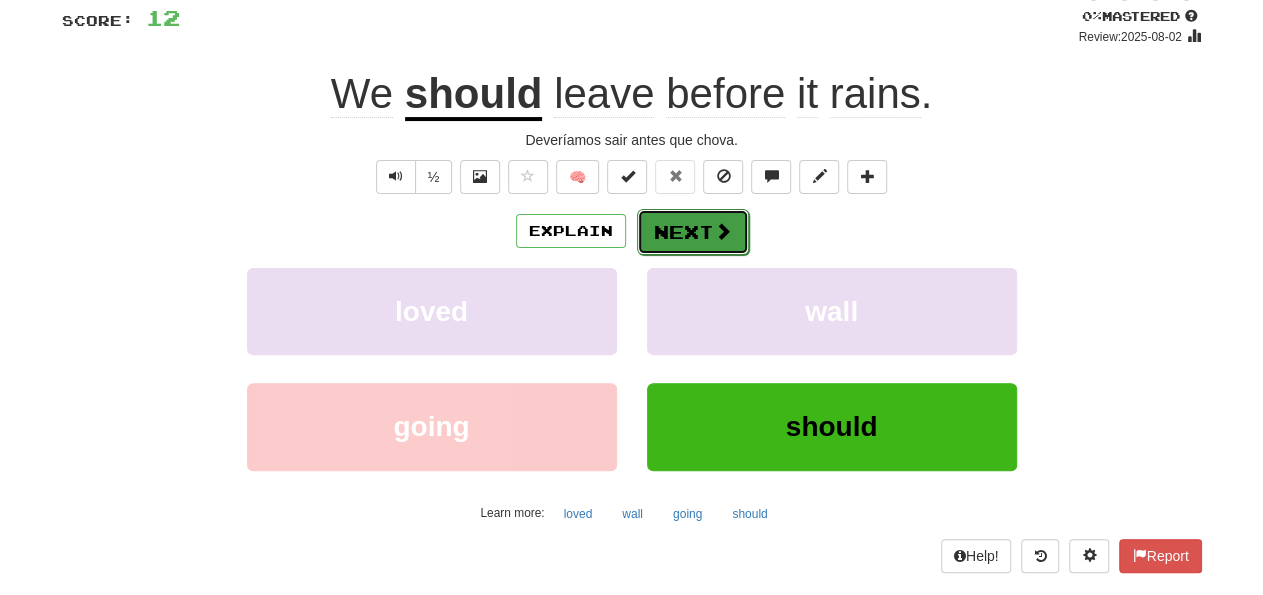 click on "Next" at bounding box center [693, 232] 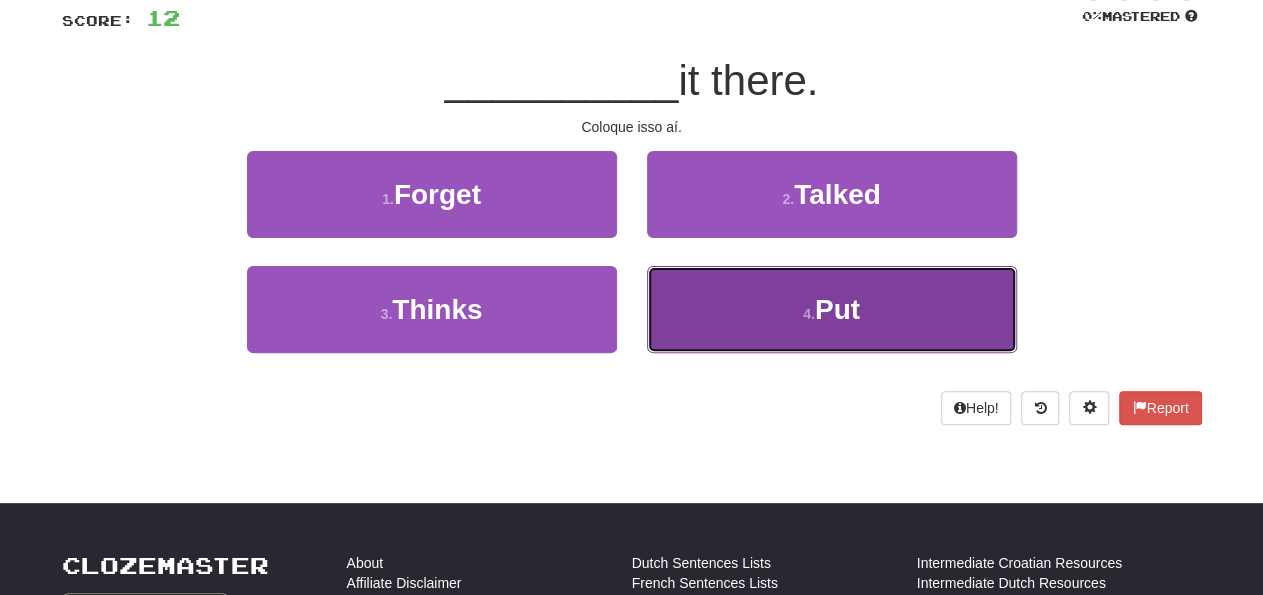 click on "Put" at bounding box center (837, 309) 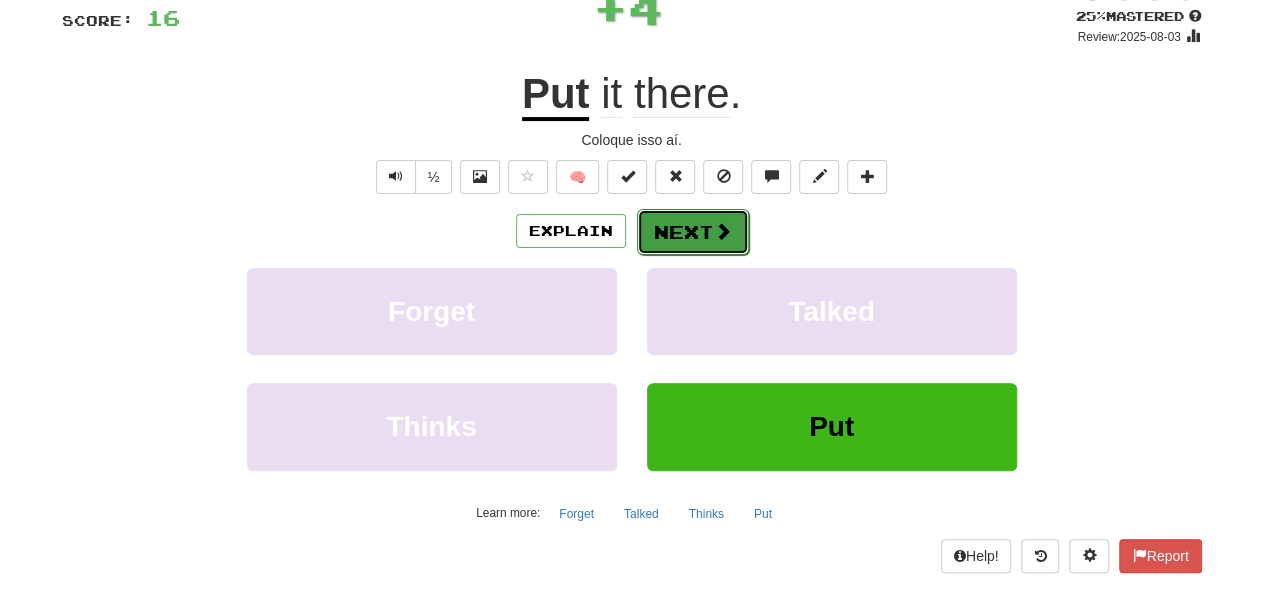 click on "Next" at bounding box center [693, 232] 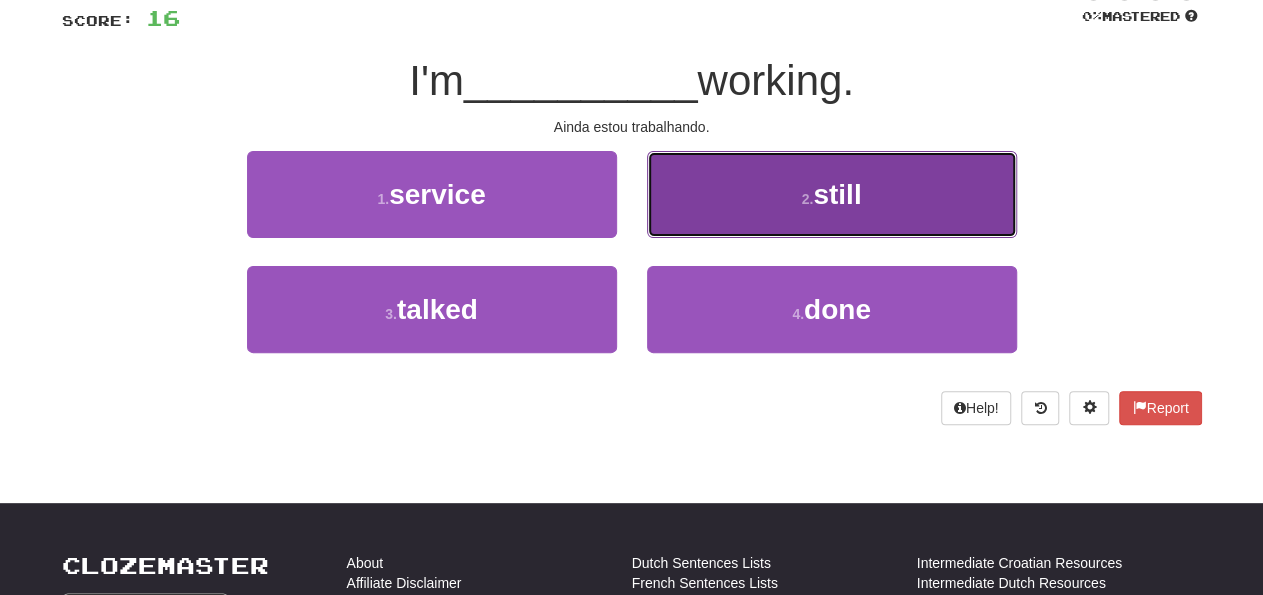 click on "still" at bounding box center [837, 194] 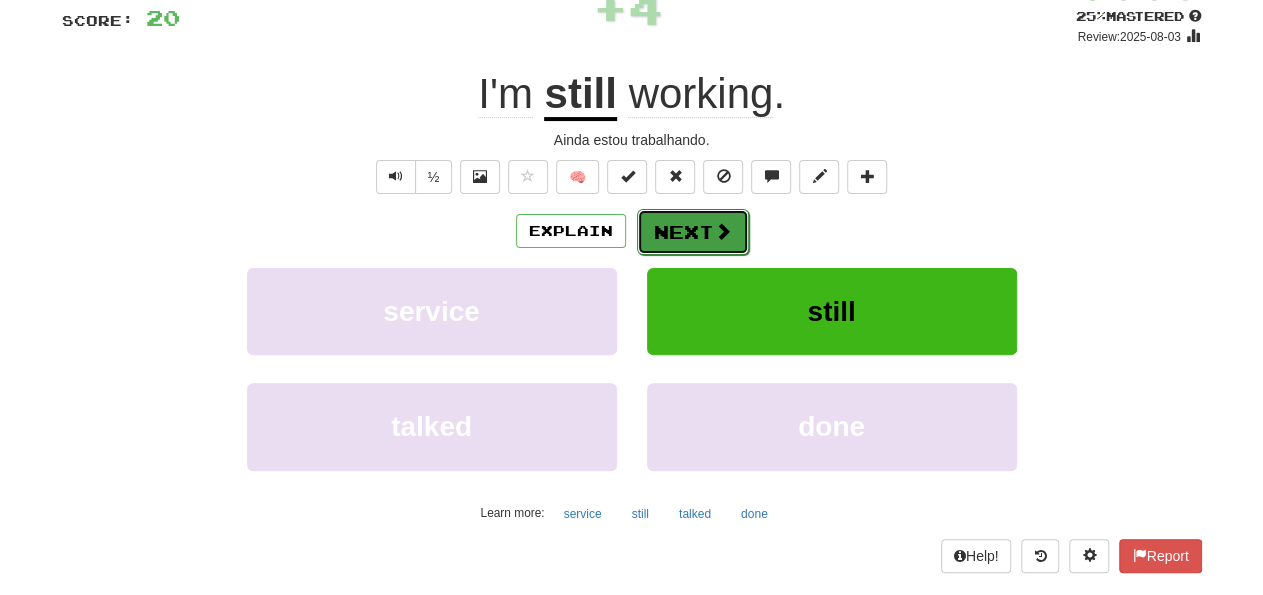 click on "Next" at bounding box center (693, 232) 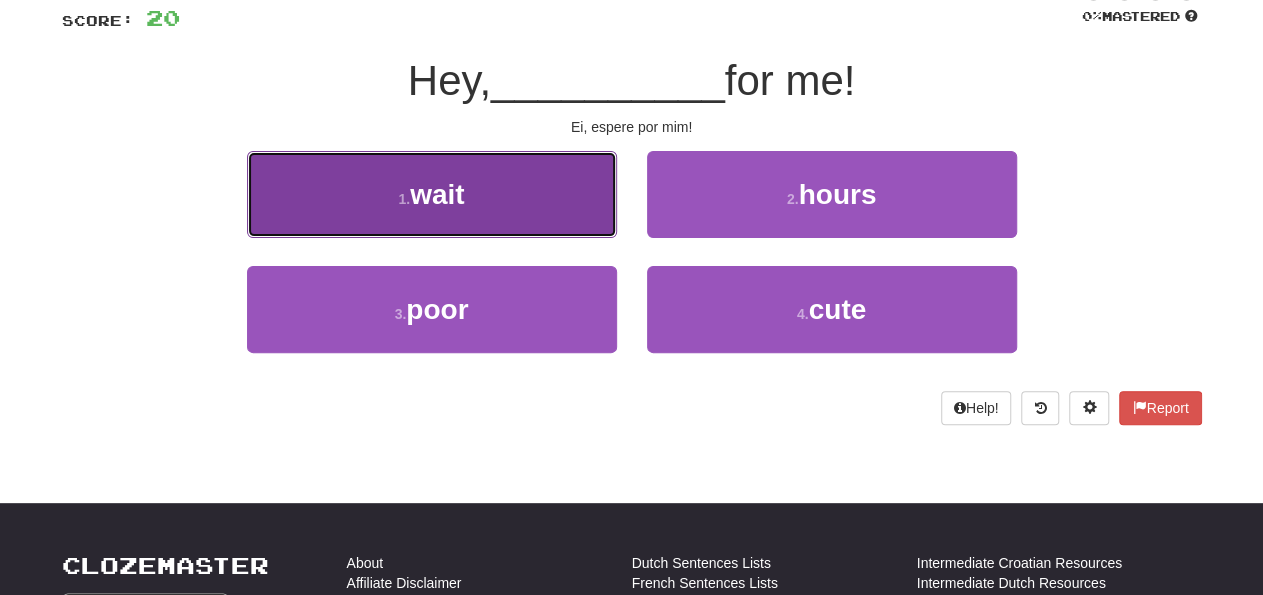 click on "wait" at bounding box center (437, 194) 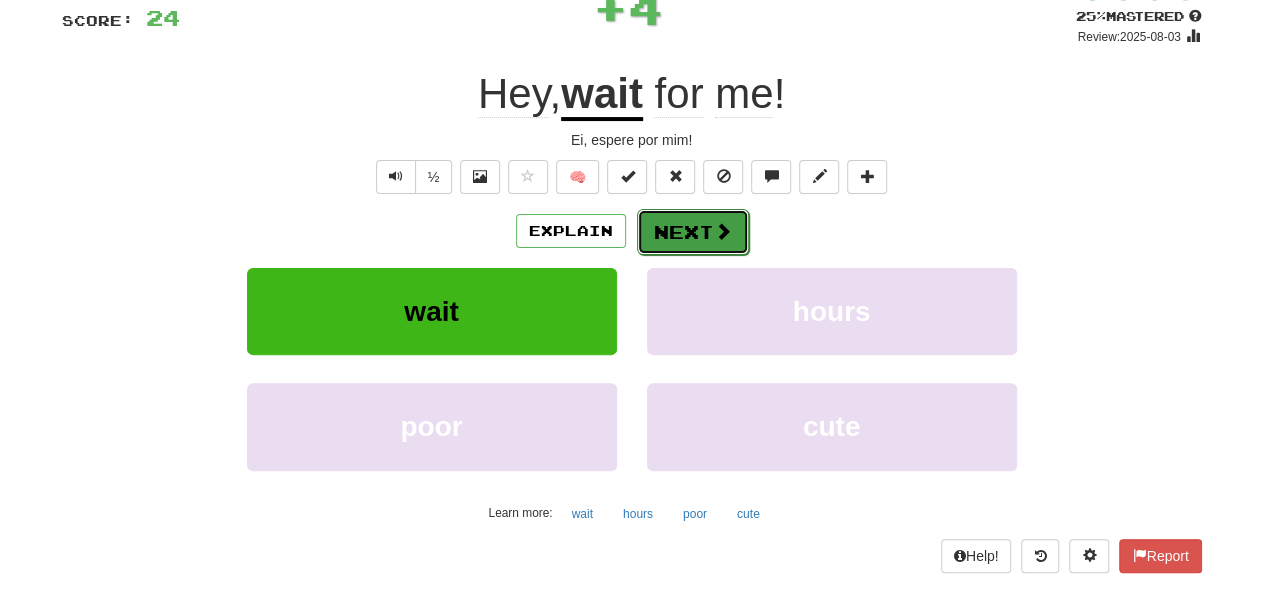 click on "Next" at bounding box center [693, 232] 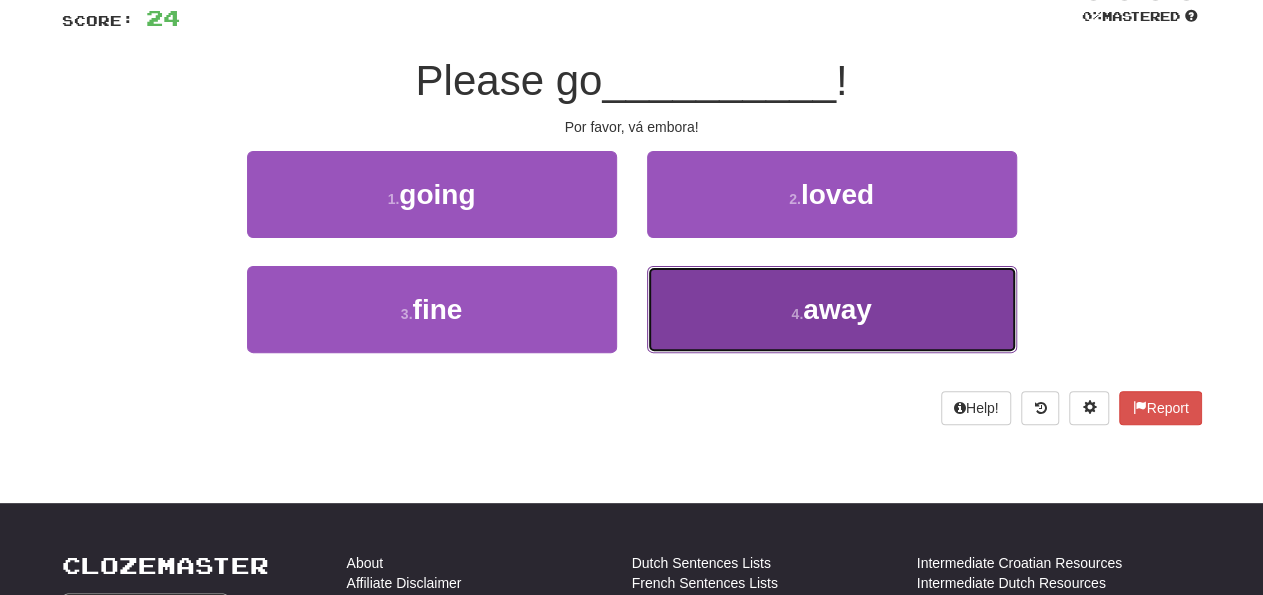 click on "away" at bounding box center [837, 309] 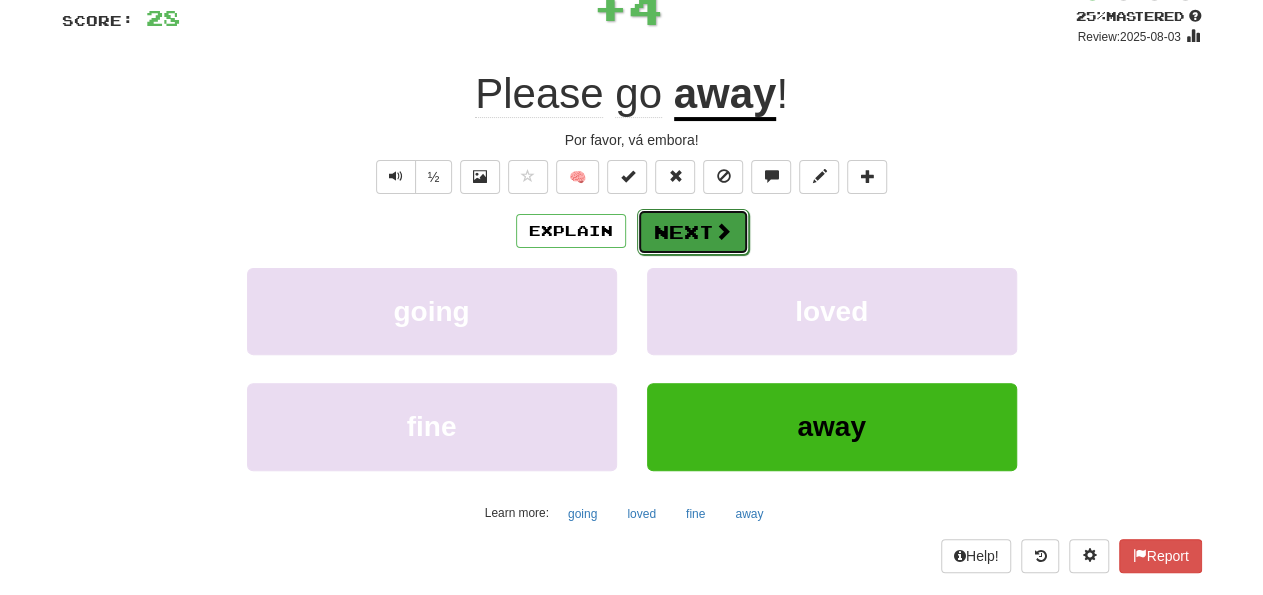 click on "Next" at bounding box center [693, 232] 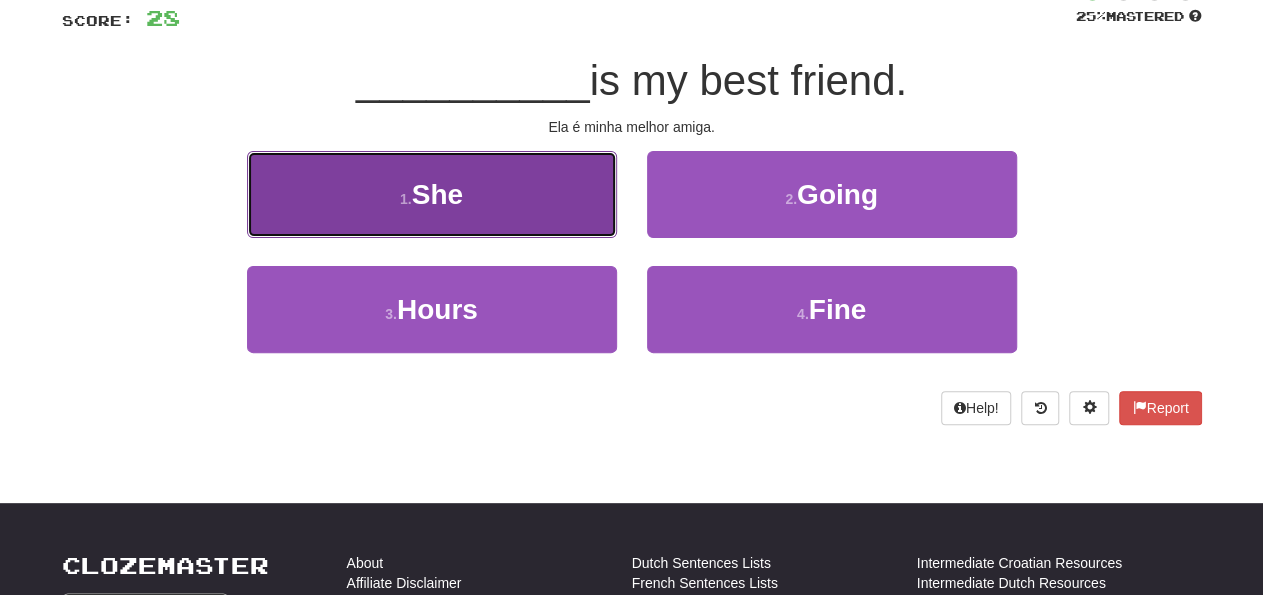 click on "She" at bounding box center (437, 194) 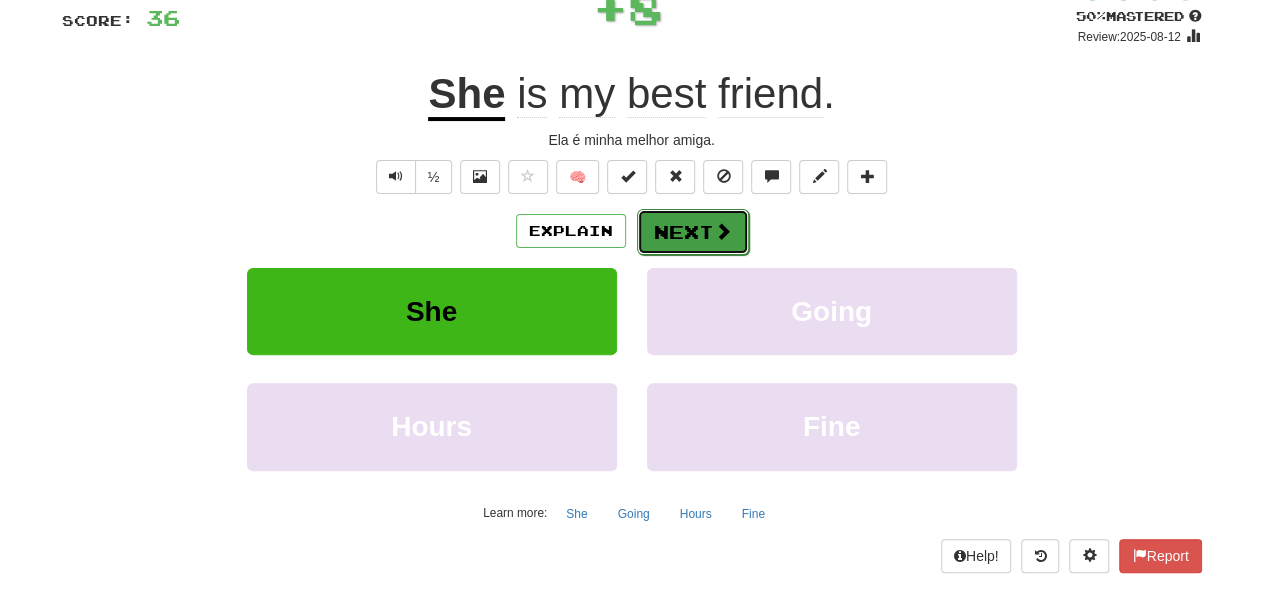 click on "Next" at bounding box center (693, 232) 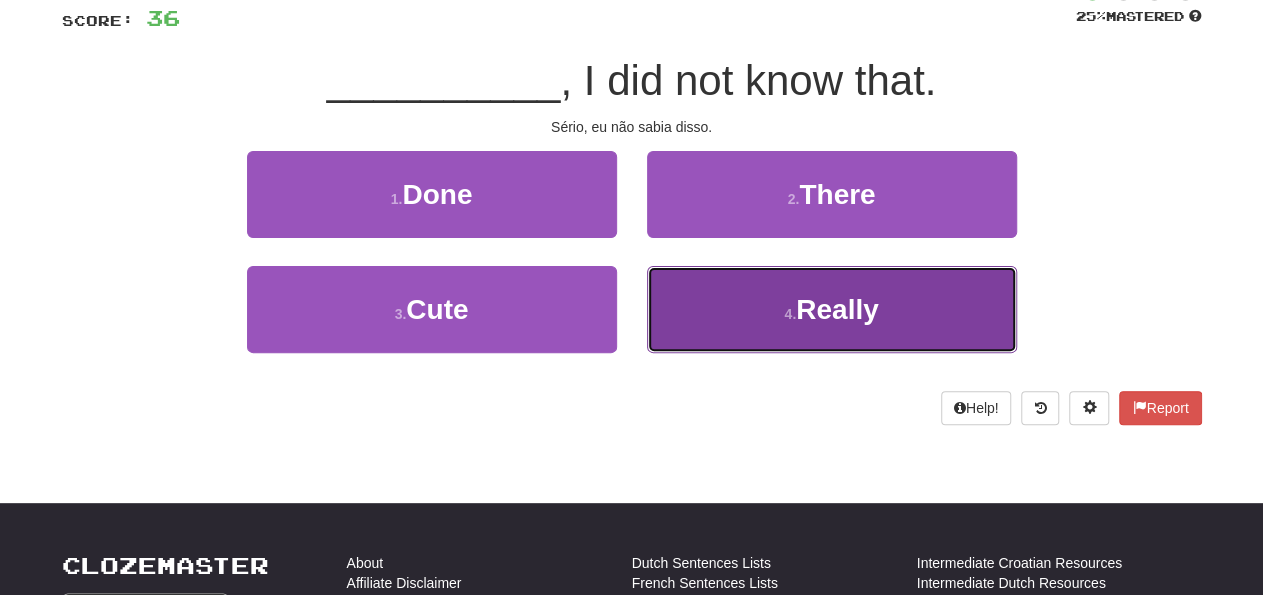 click on "Really" at bounding box center [837, 309] 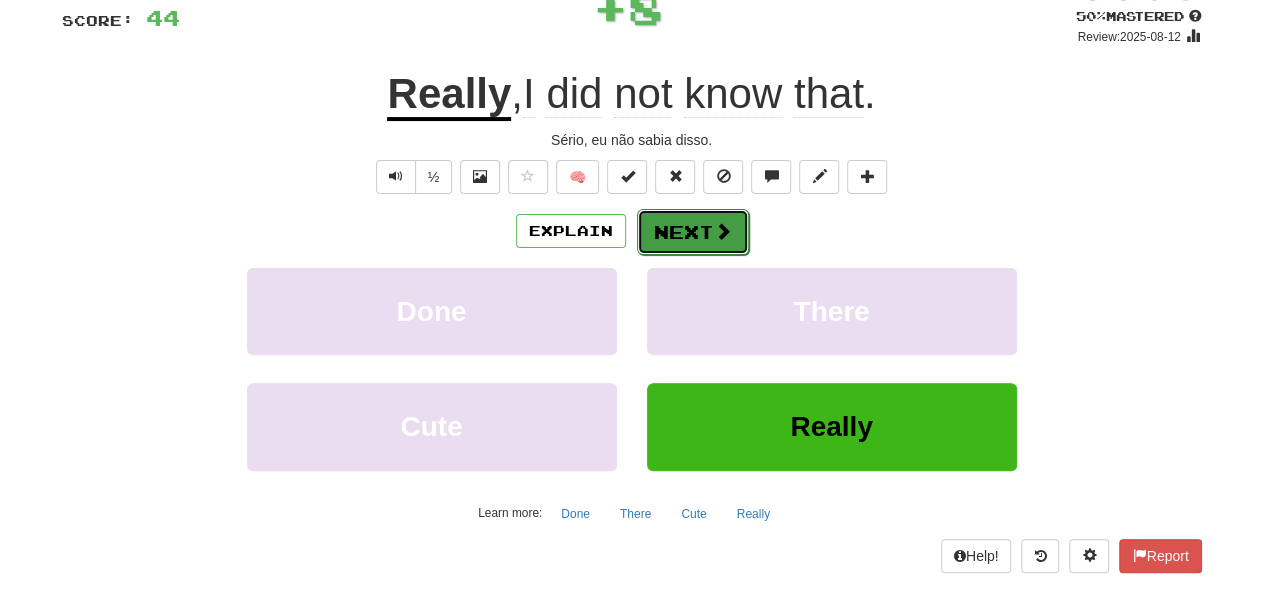 click on "Next" at bounding box center (693, 232) 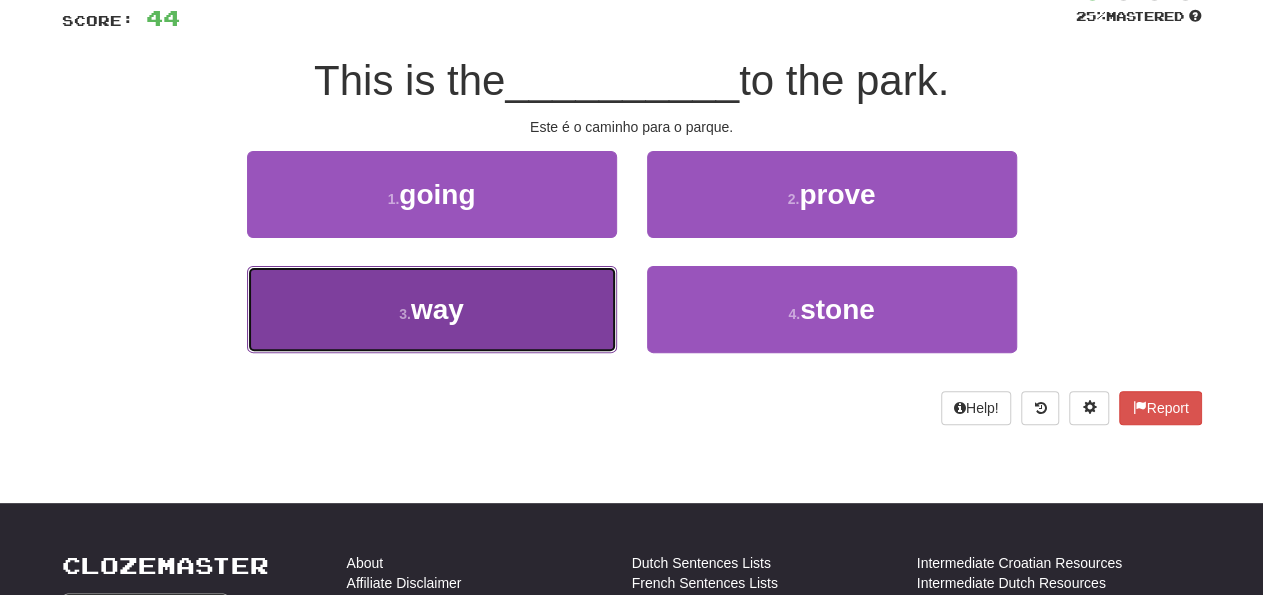 click on "way" at bounding box center (437, 309) 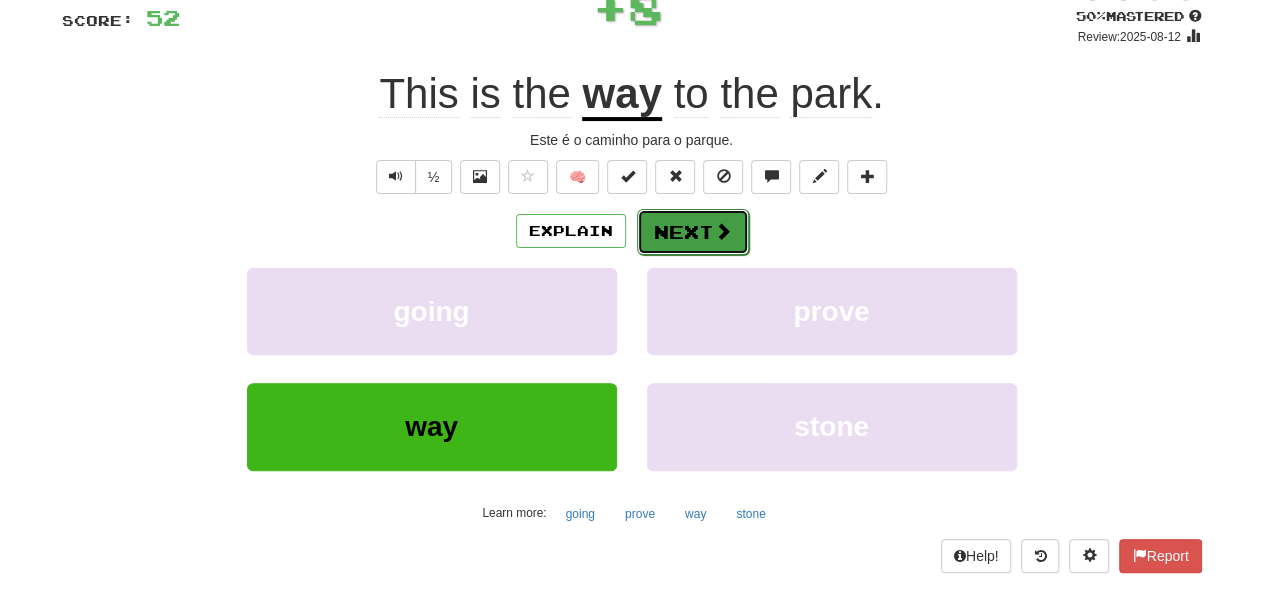click on "Next" at bounding box center [693, 232] 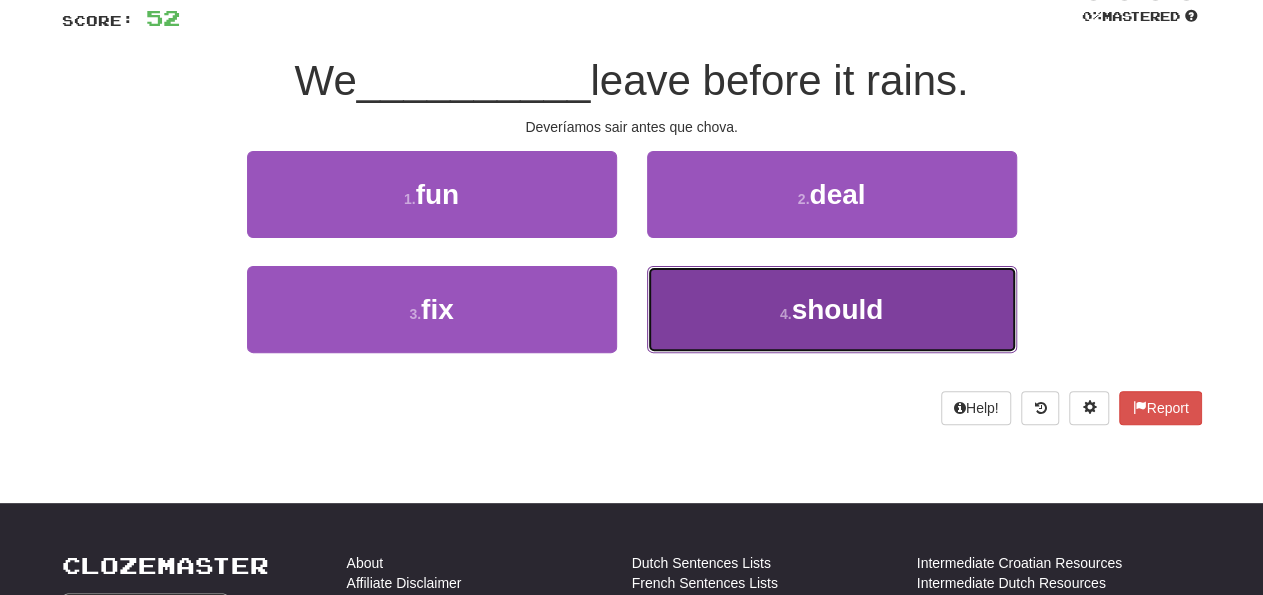 click on "should" at bounding box center [837, 309] 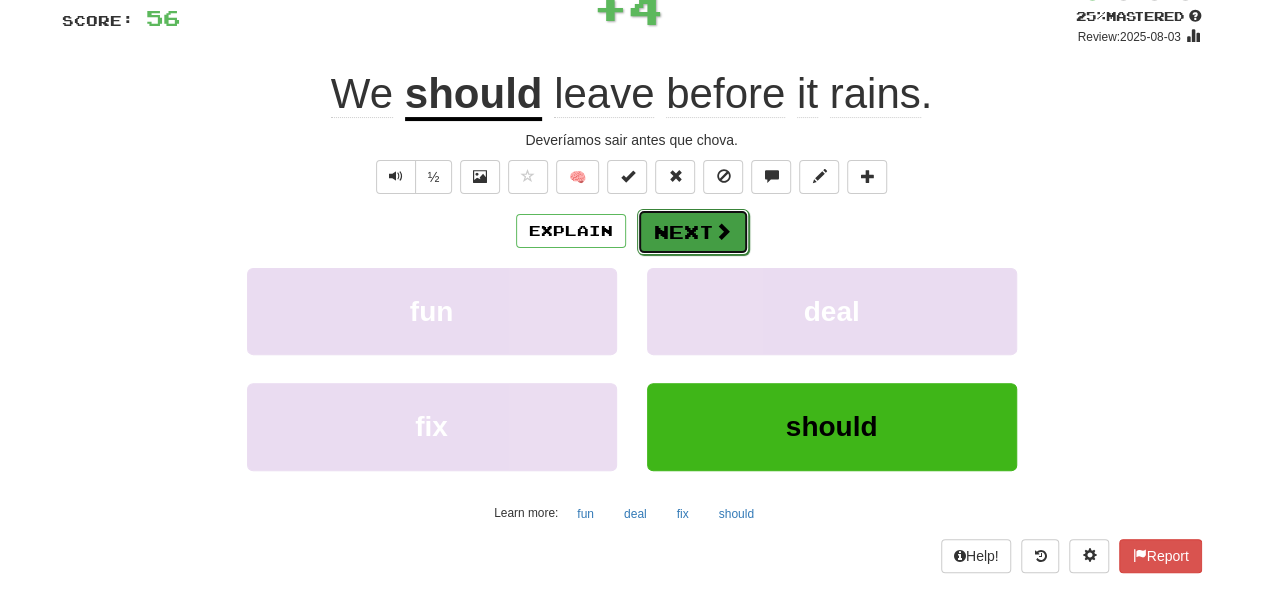 click on "Next" at bounding box center [693, 232] 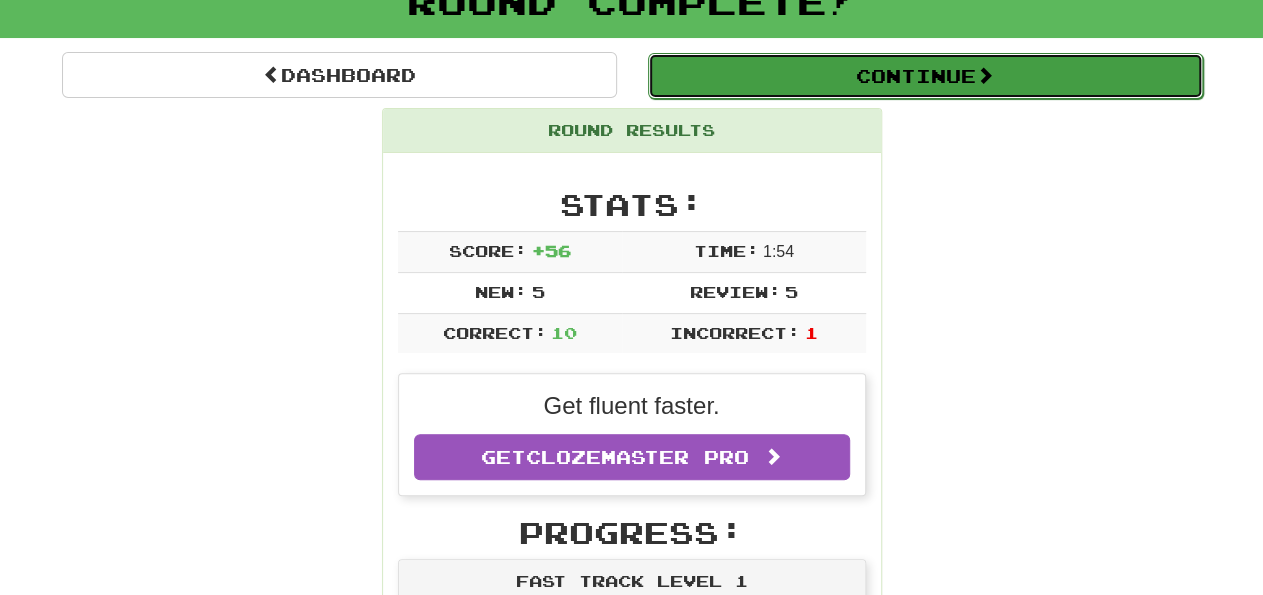 click on "Continue" at bounding box center [925, 76] 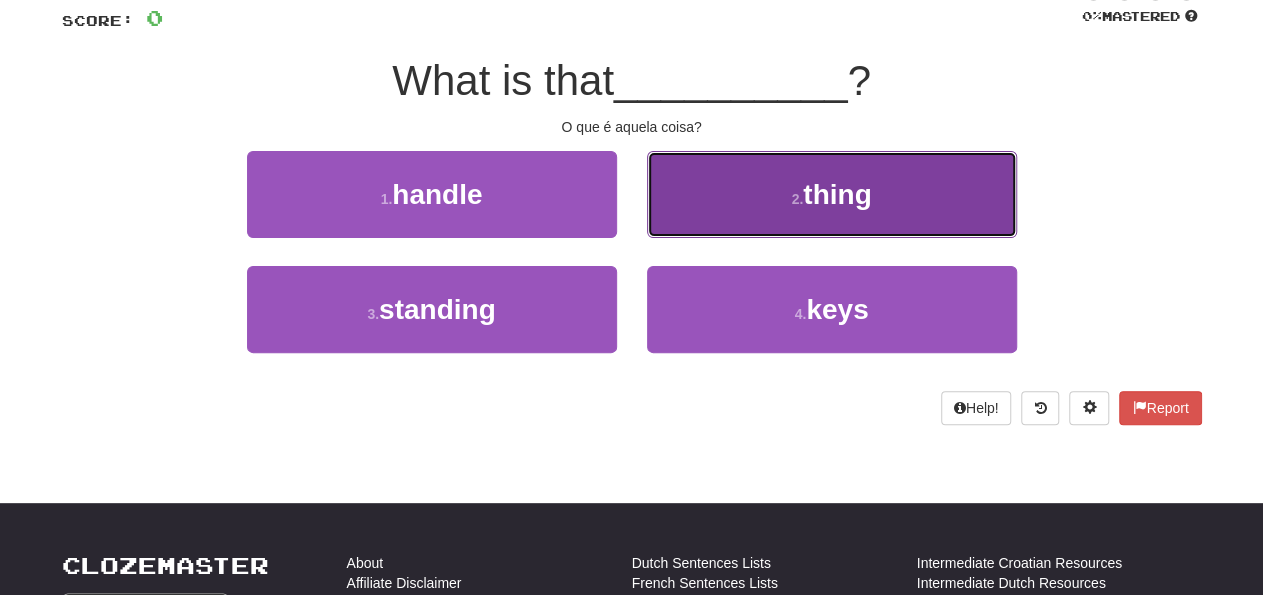 click on "thing" at bounding box center [837, 194] 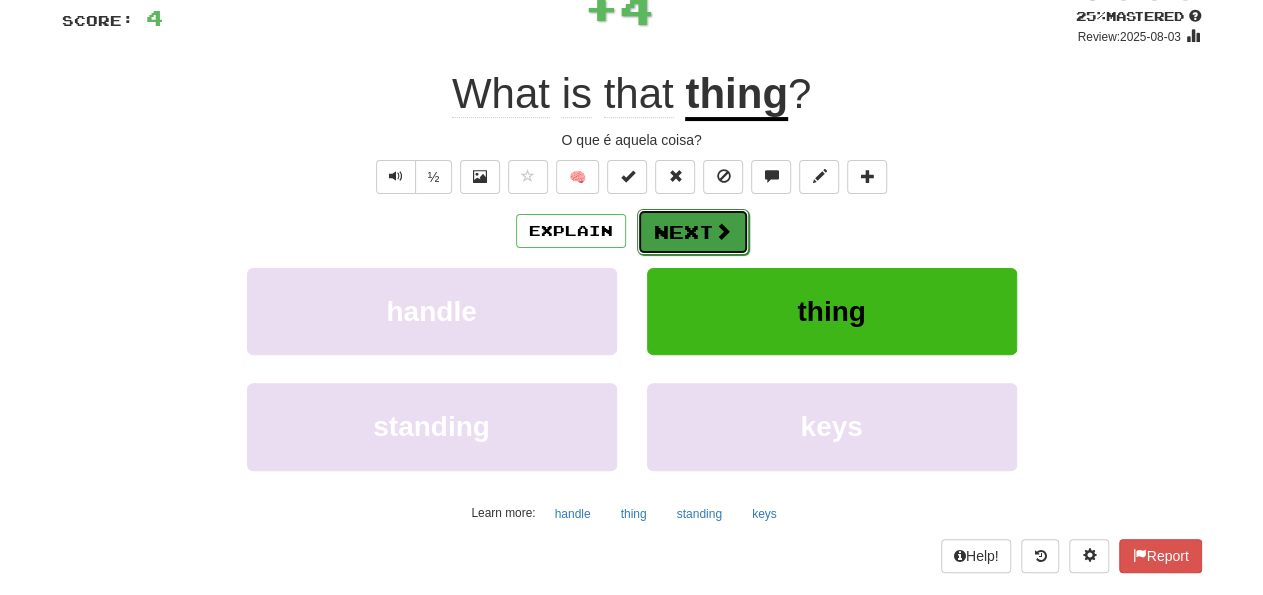click on "Next" at bounding box center [693, 232] 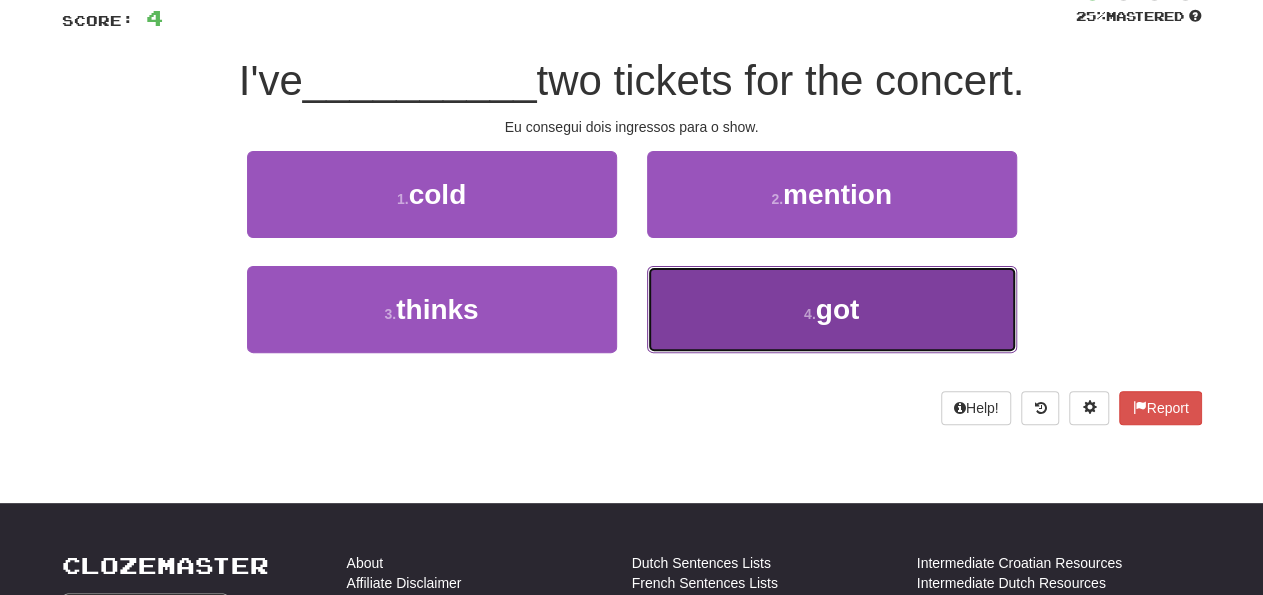 click on "got" at bounding box center [838, 309] 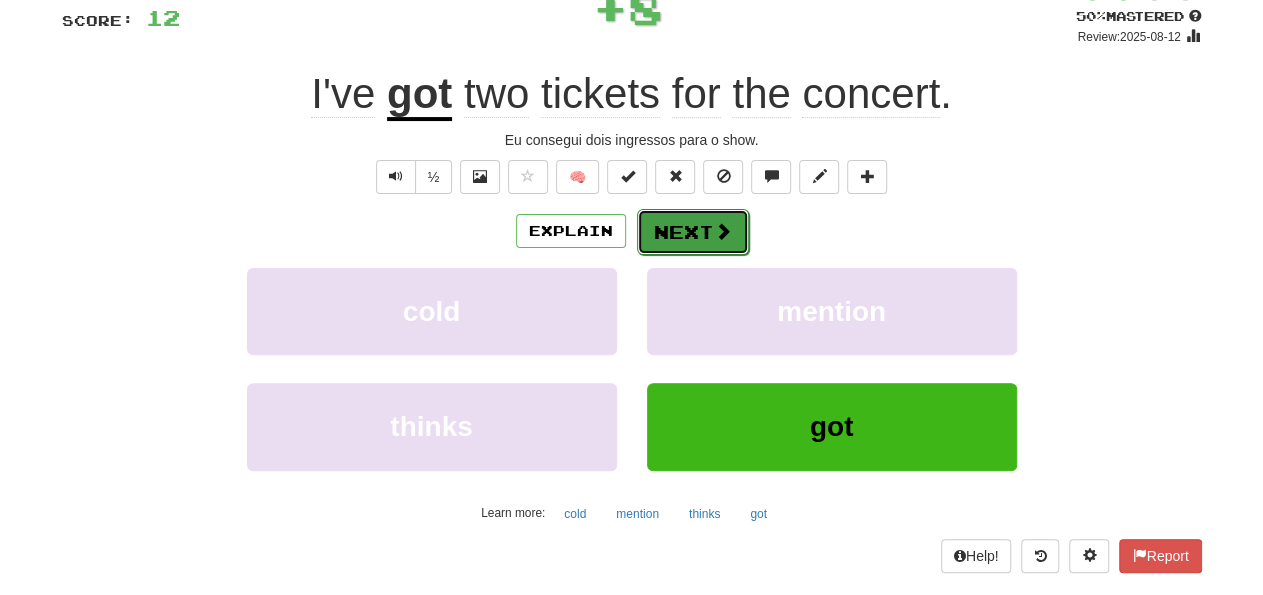 click on "Next" at bounding box center (693, 232) 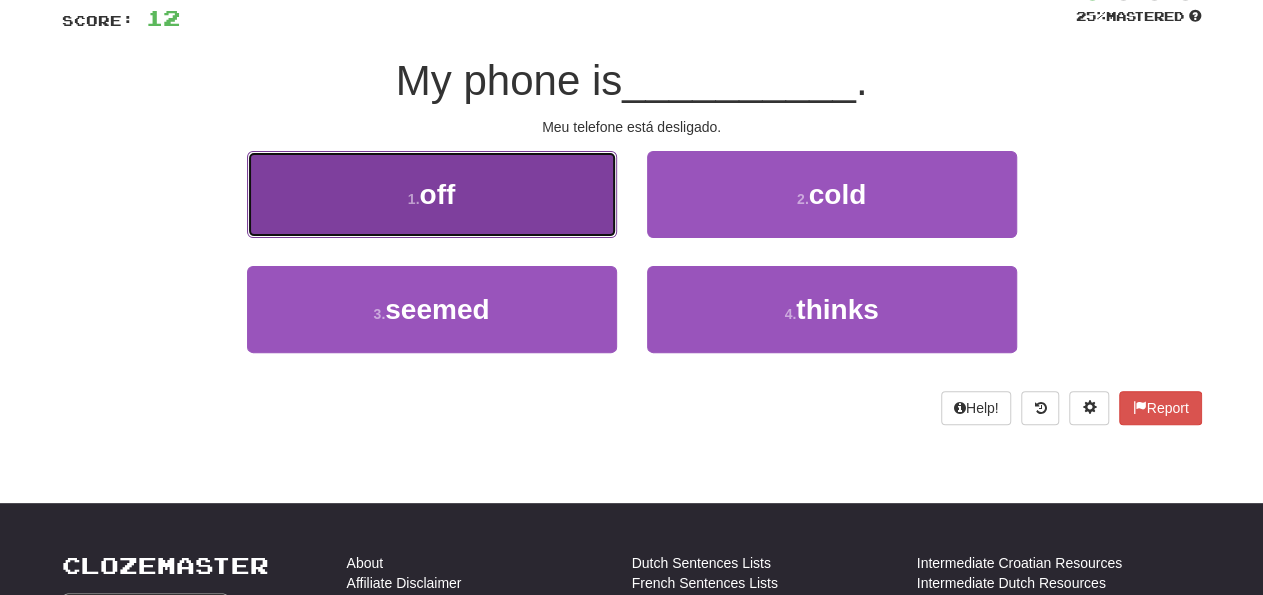 click on "off" at bounding box center (437, 194) 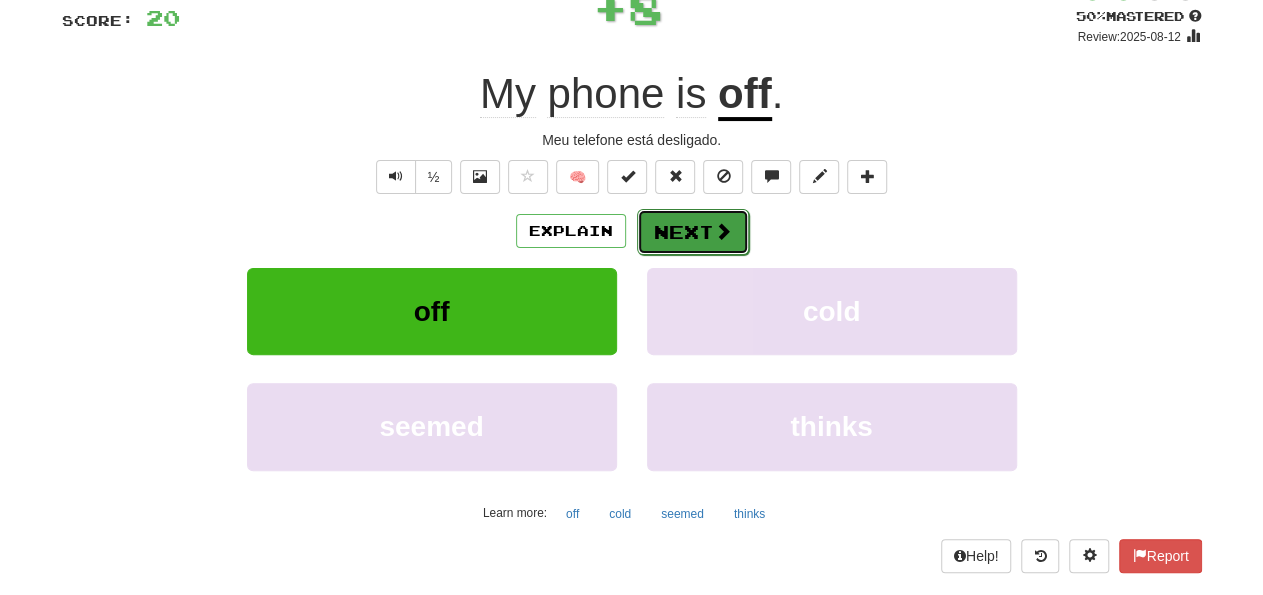 click on "Next" at bounding box center [693, 232] 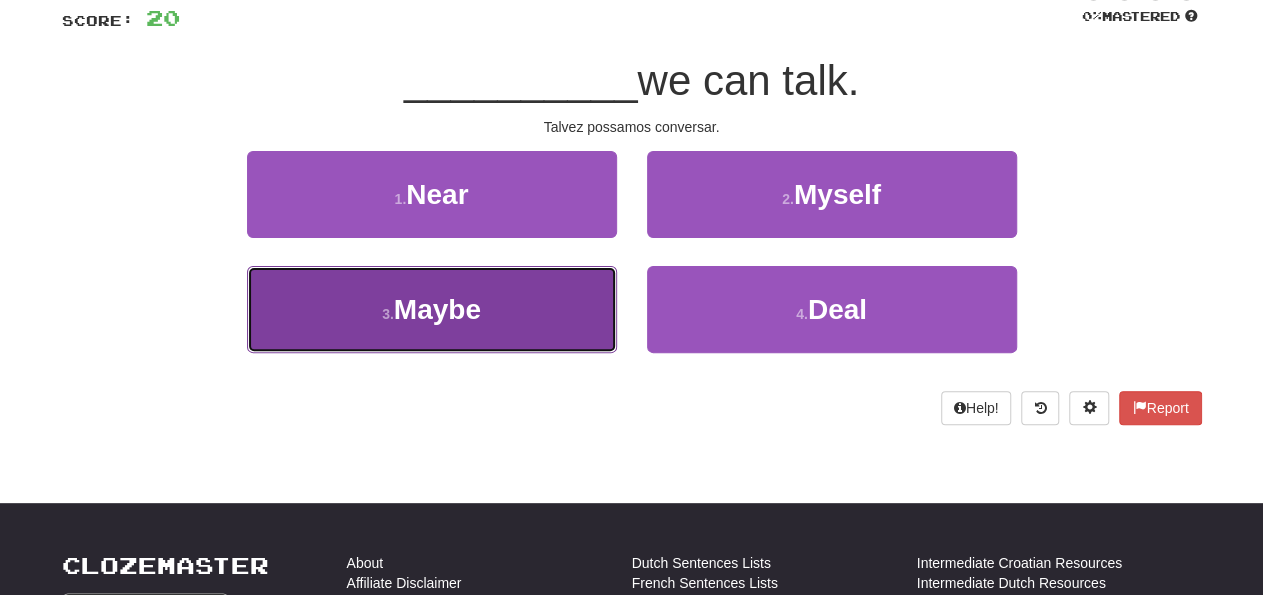 click on "Maybe" at bounding box center (437, 309) 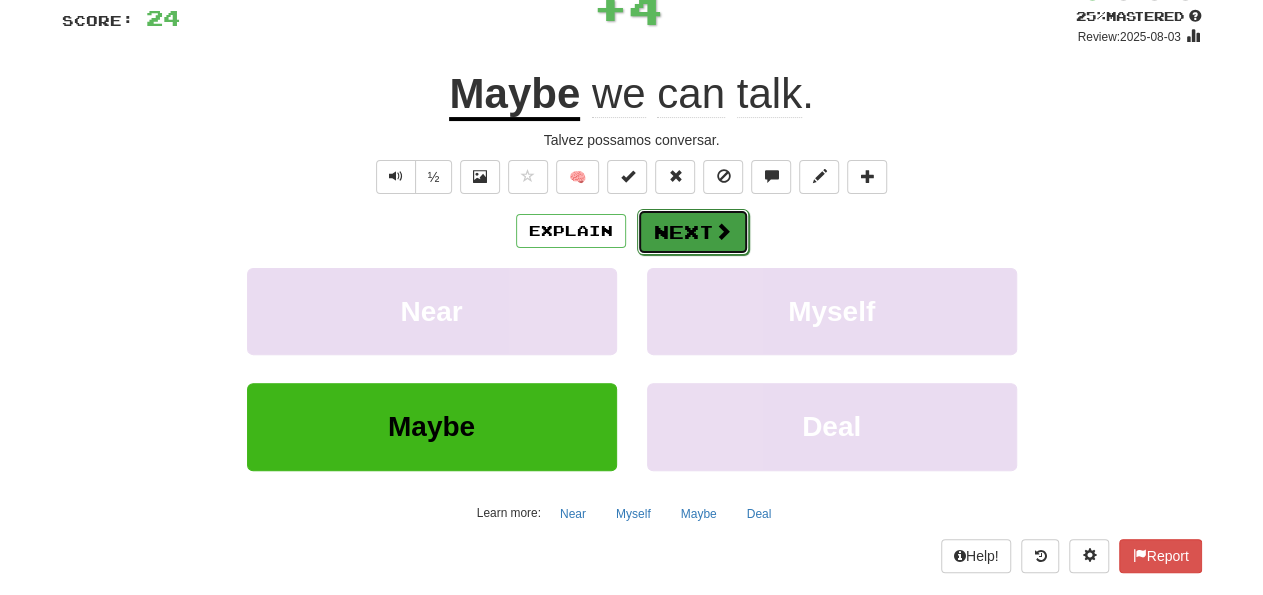 click on "Next" at bounding box center (693, 232) 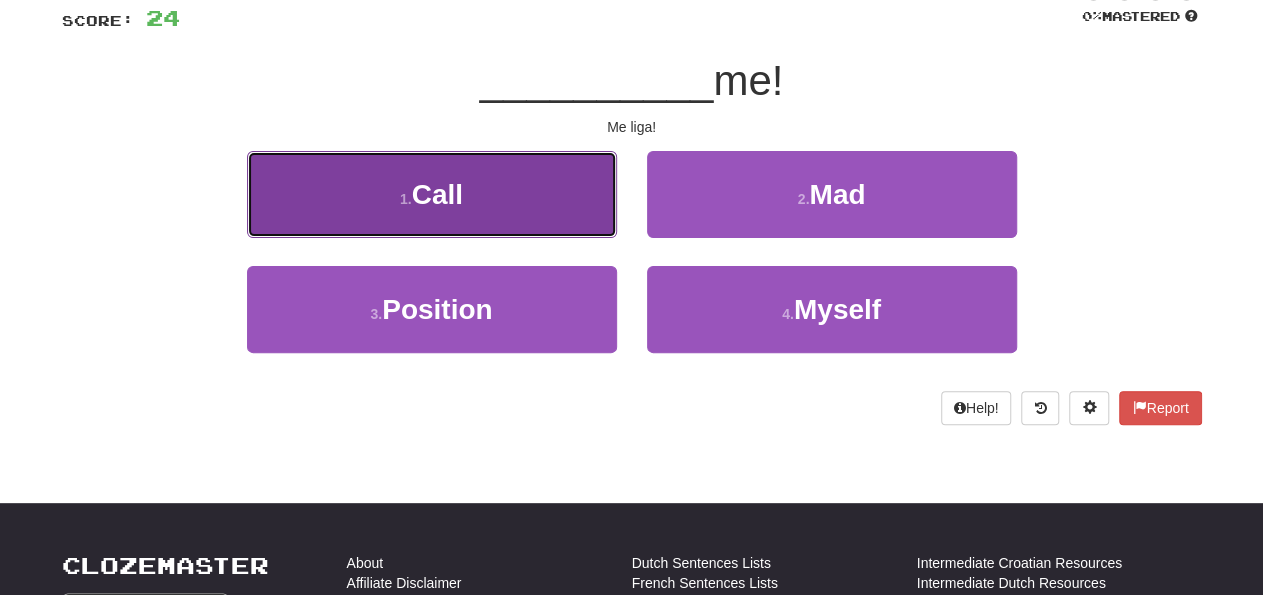 click on "Call" at bounding box center [437, 194] 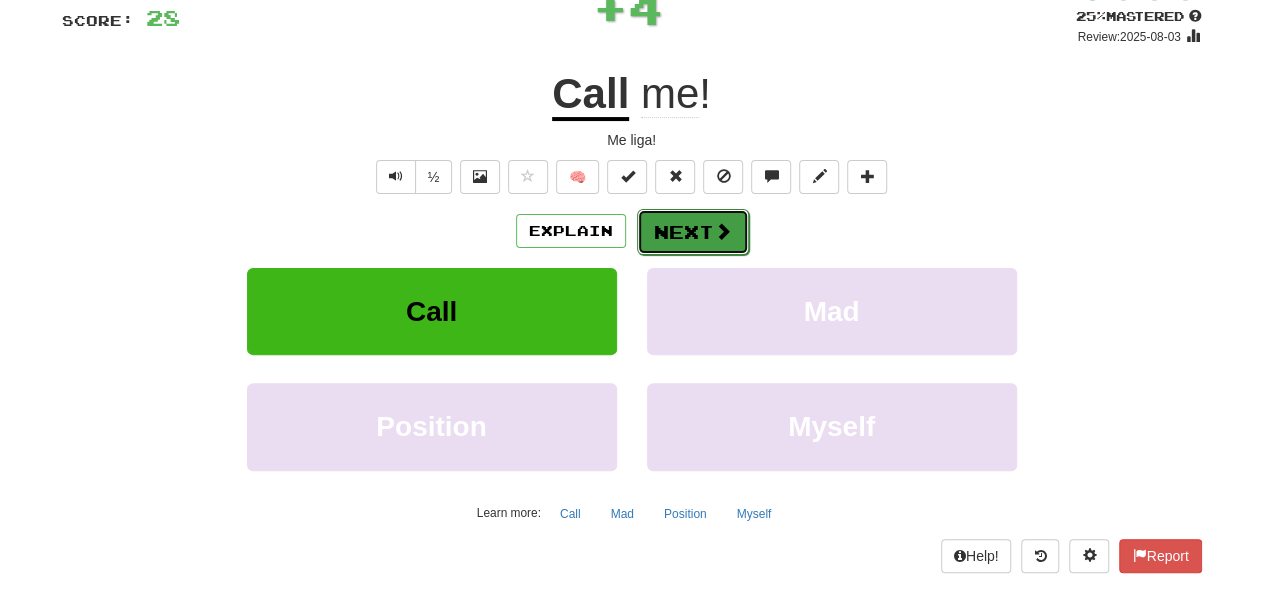 click on "Next" at bounding box center (693, 232) 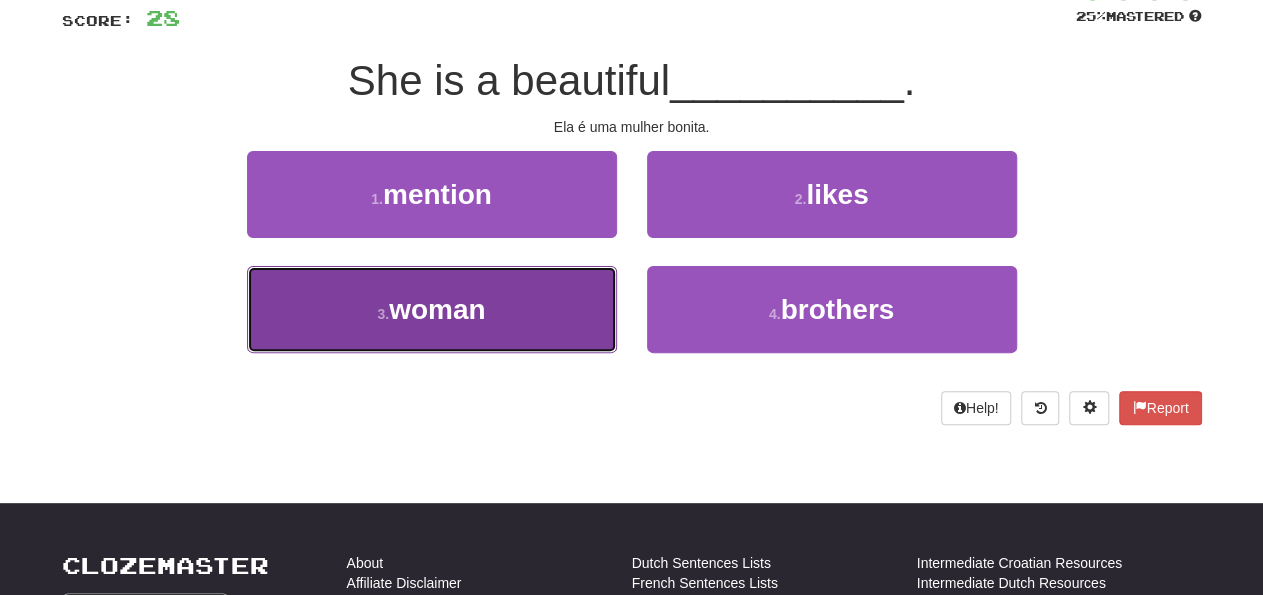 click on "woman" at bounding box center (437, 309) 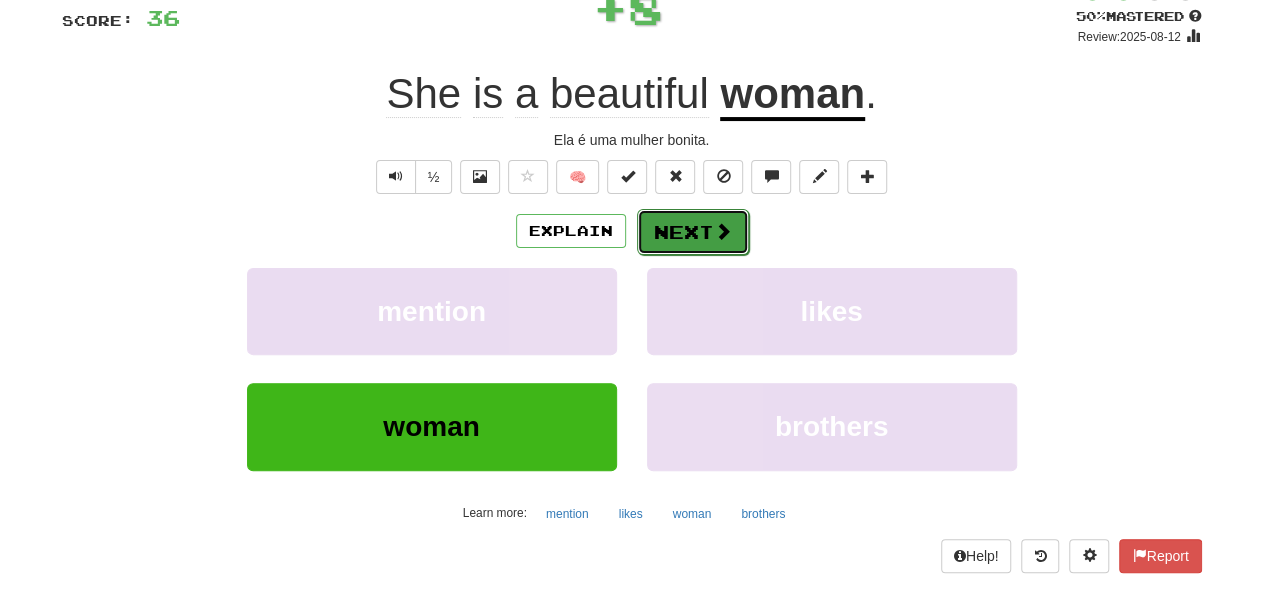 click on "Next" at bounding box center [693, 232] 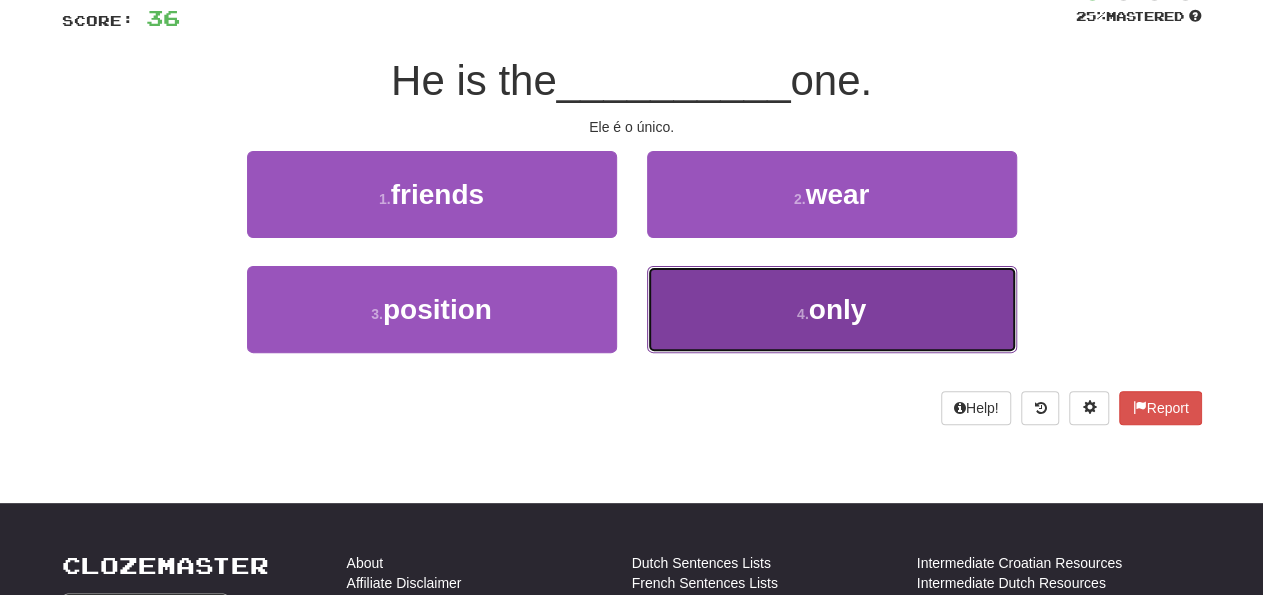 click on "only" at bounding box center (838, 309) 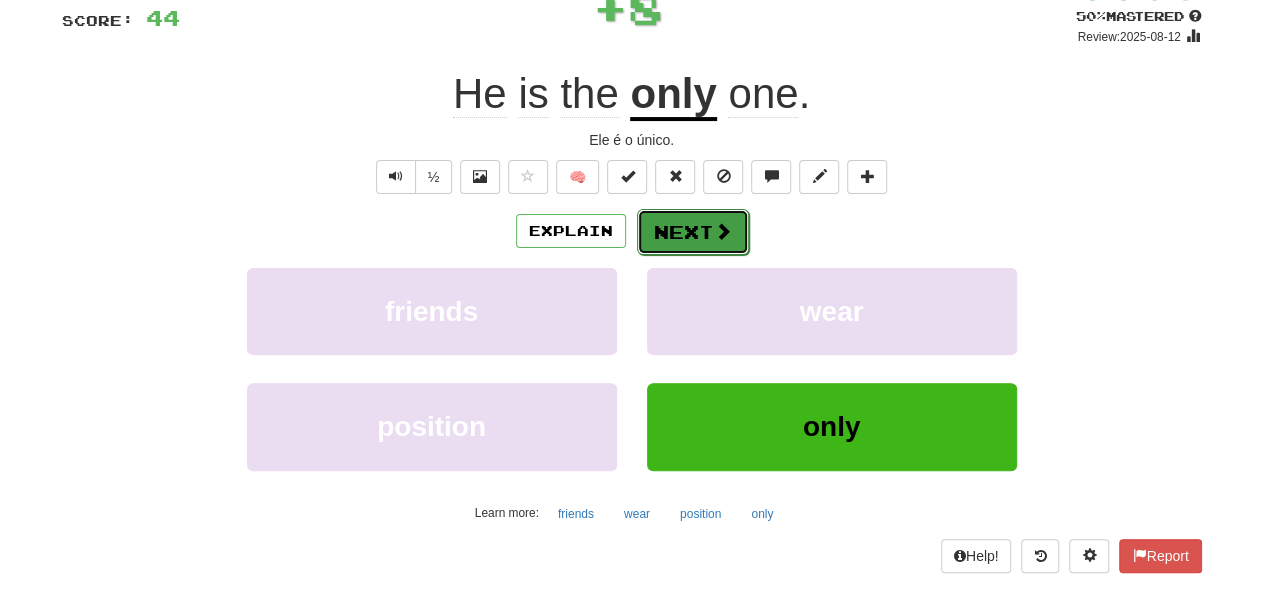 click on "Next" at bounding box center [693, 232] 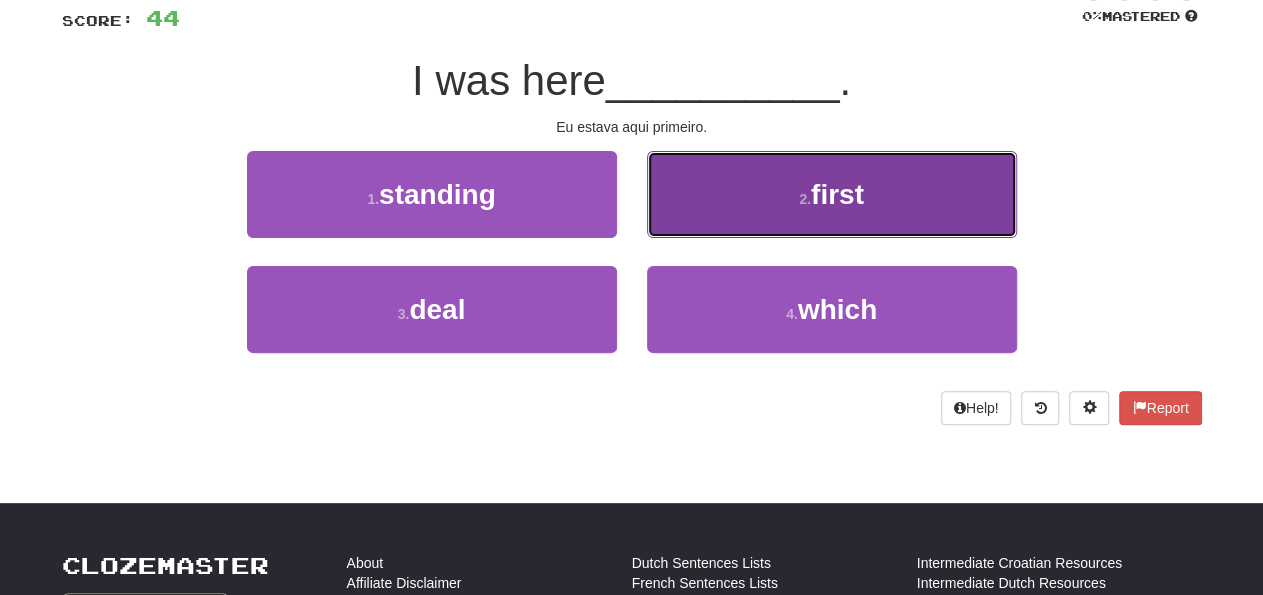 click on "first" at bounding box center [837, 194] 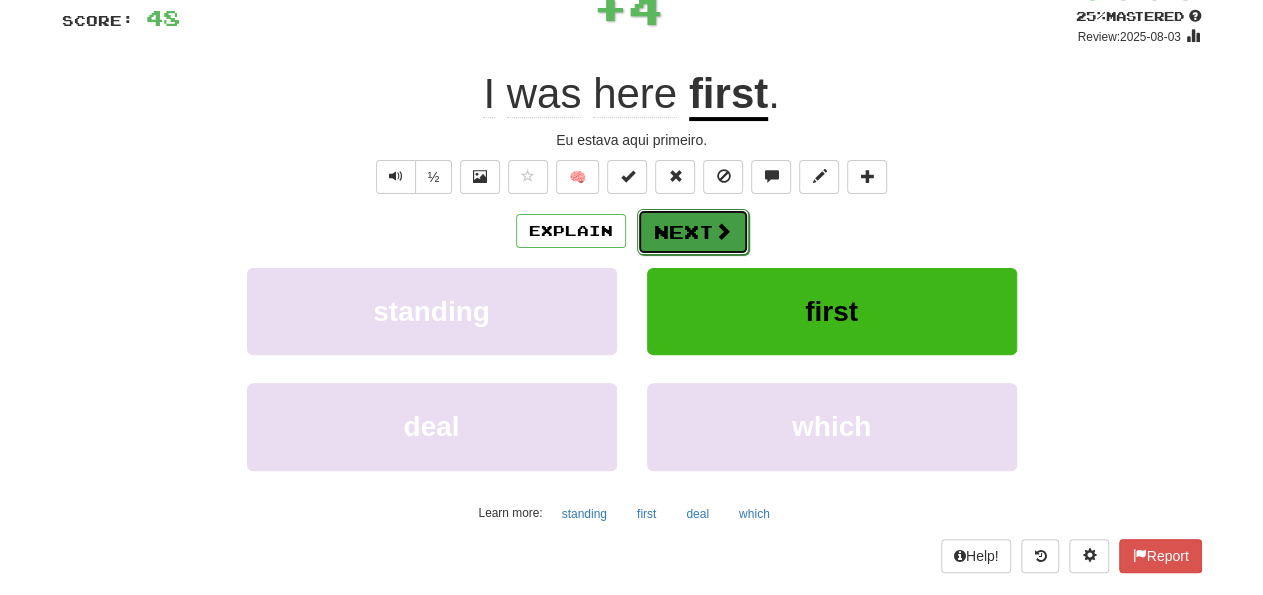 click on "Next" at bounding box center [693, 232] 